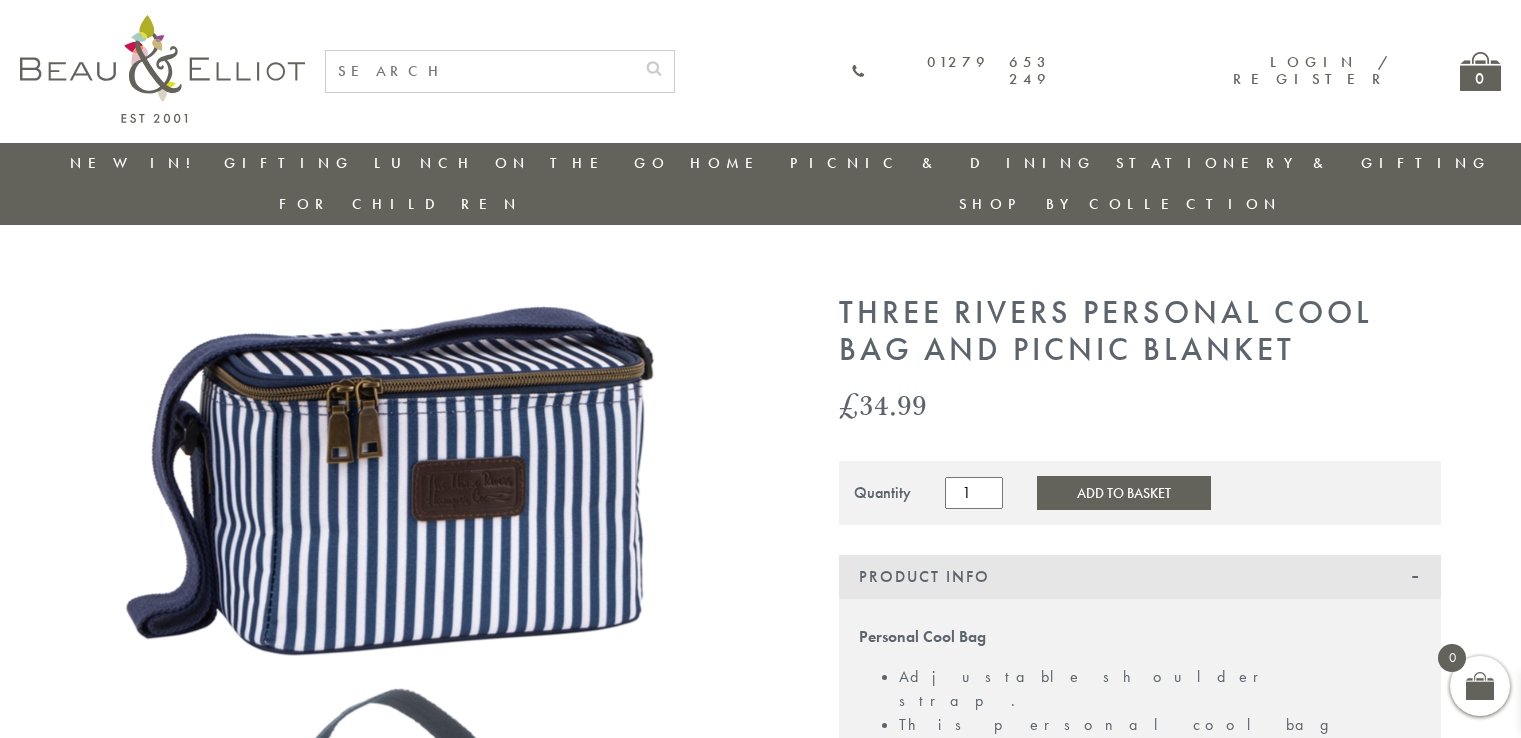 scroll, scrollTop: 0, scrollLeft: 0, axis: both 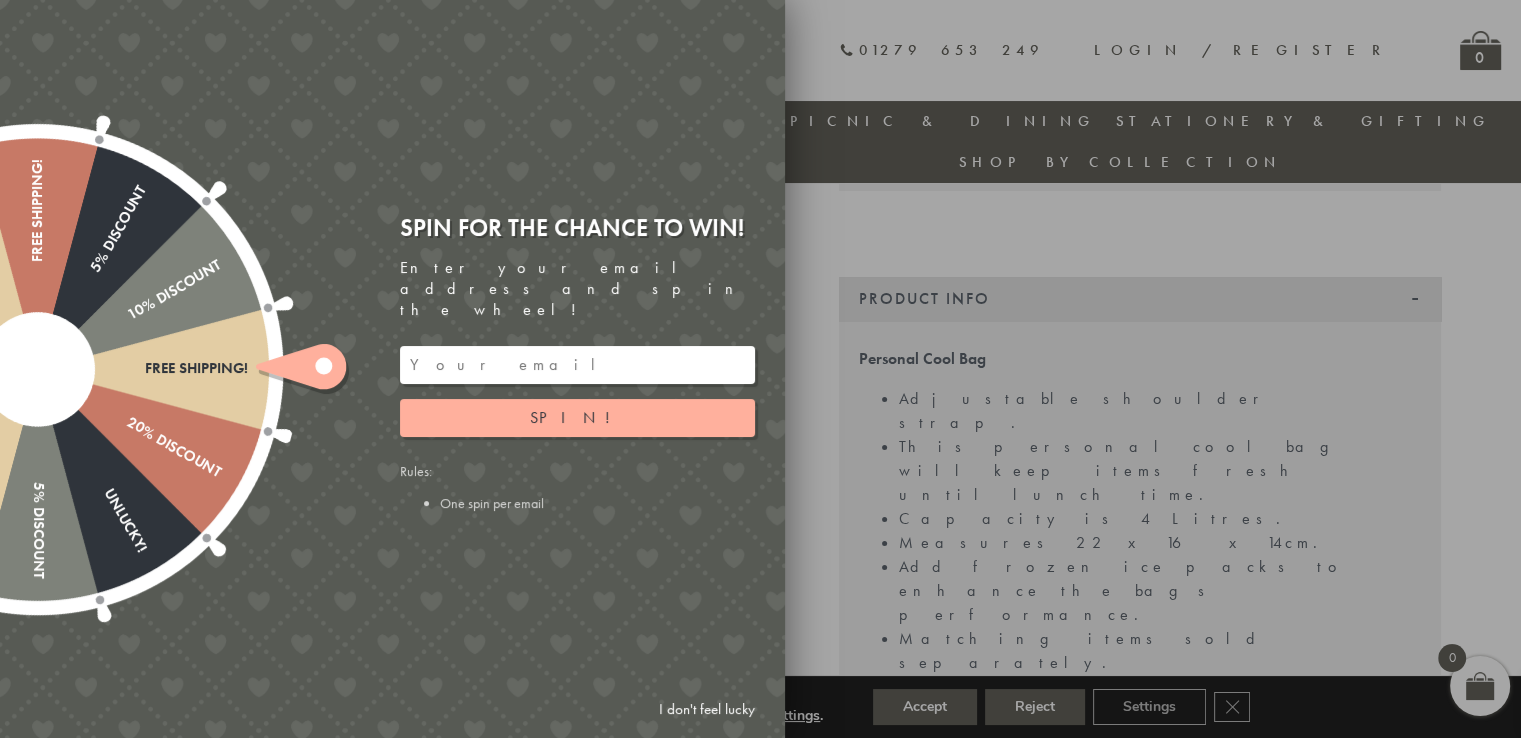 click on "I don't feel lucky" at bounding box center (707, 709) 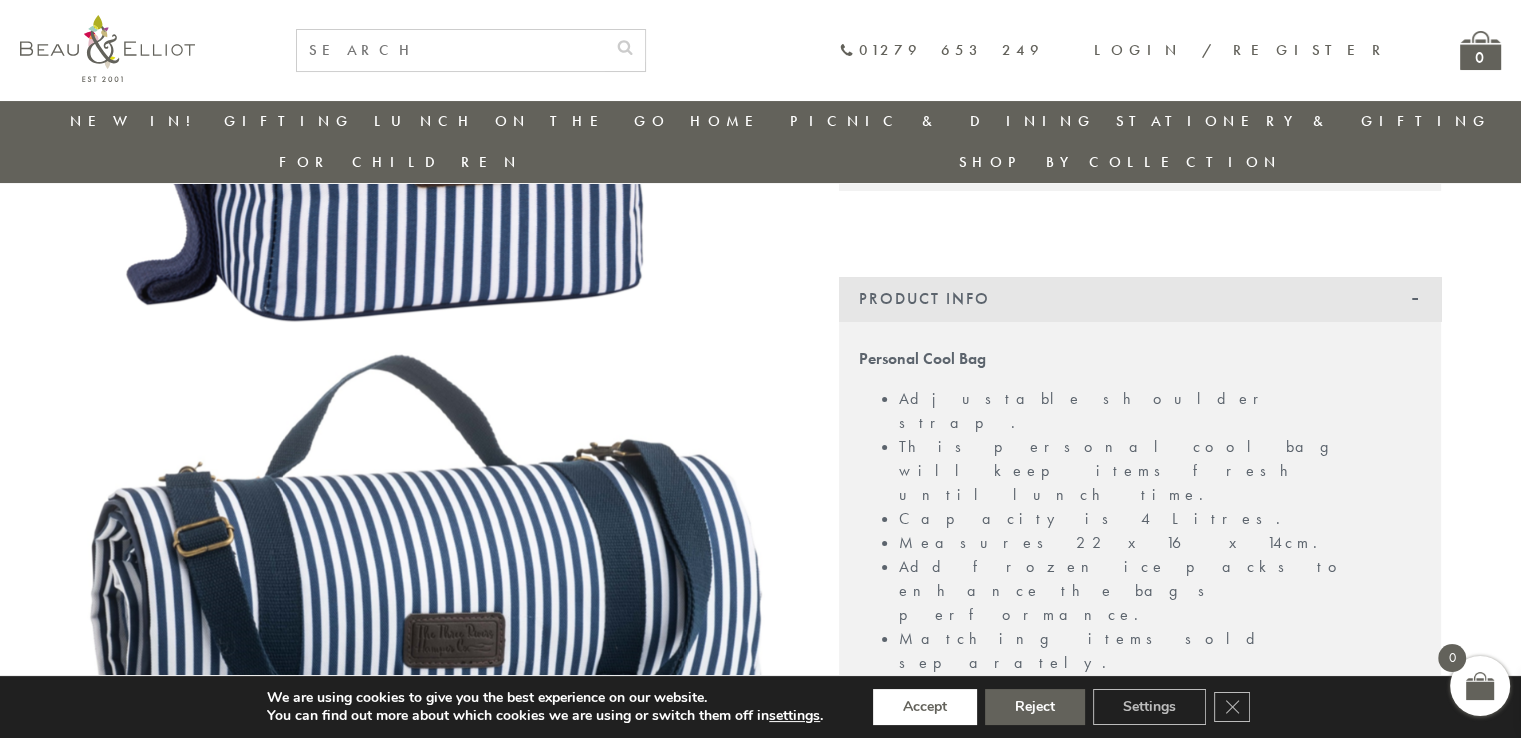 click on "Accept" at bounding box center (925, 707) 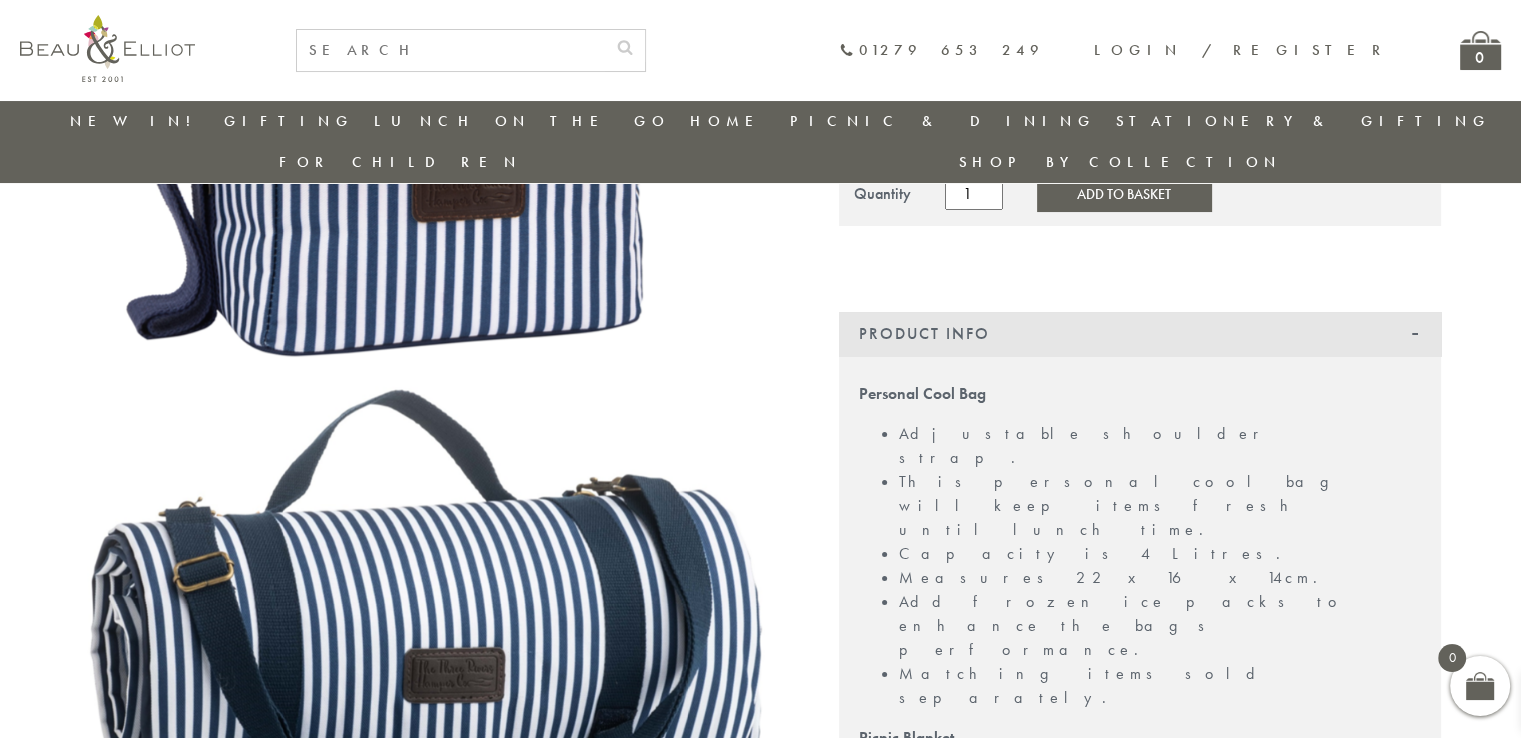 scroll, scrollTop: 0, scrollLeft: 0, axis: both 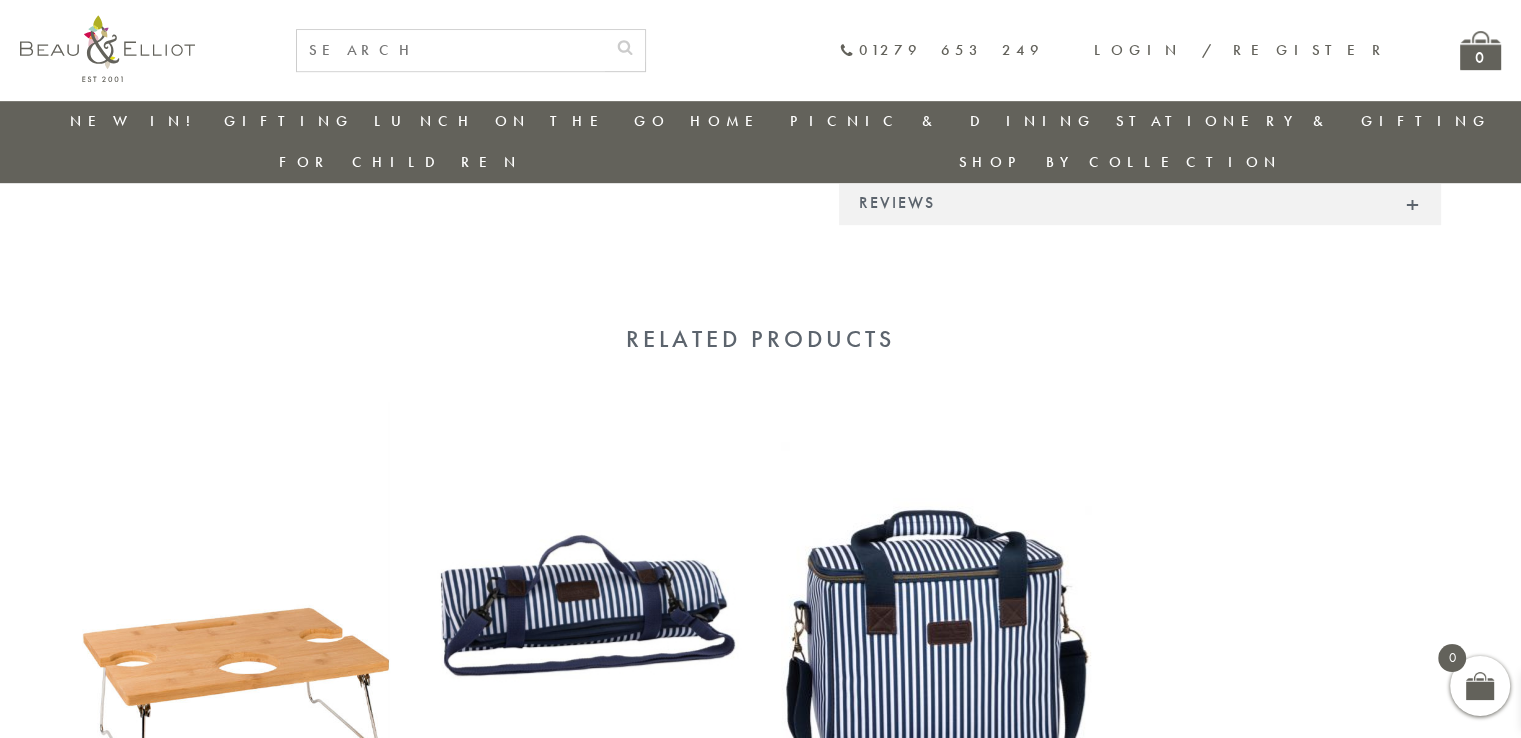 click at bounding box center (936, 602) 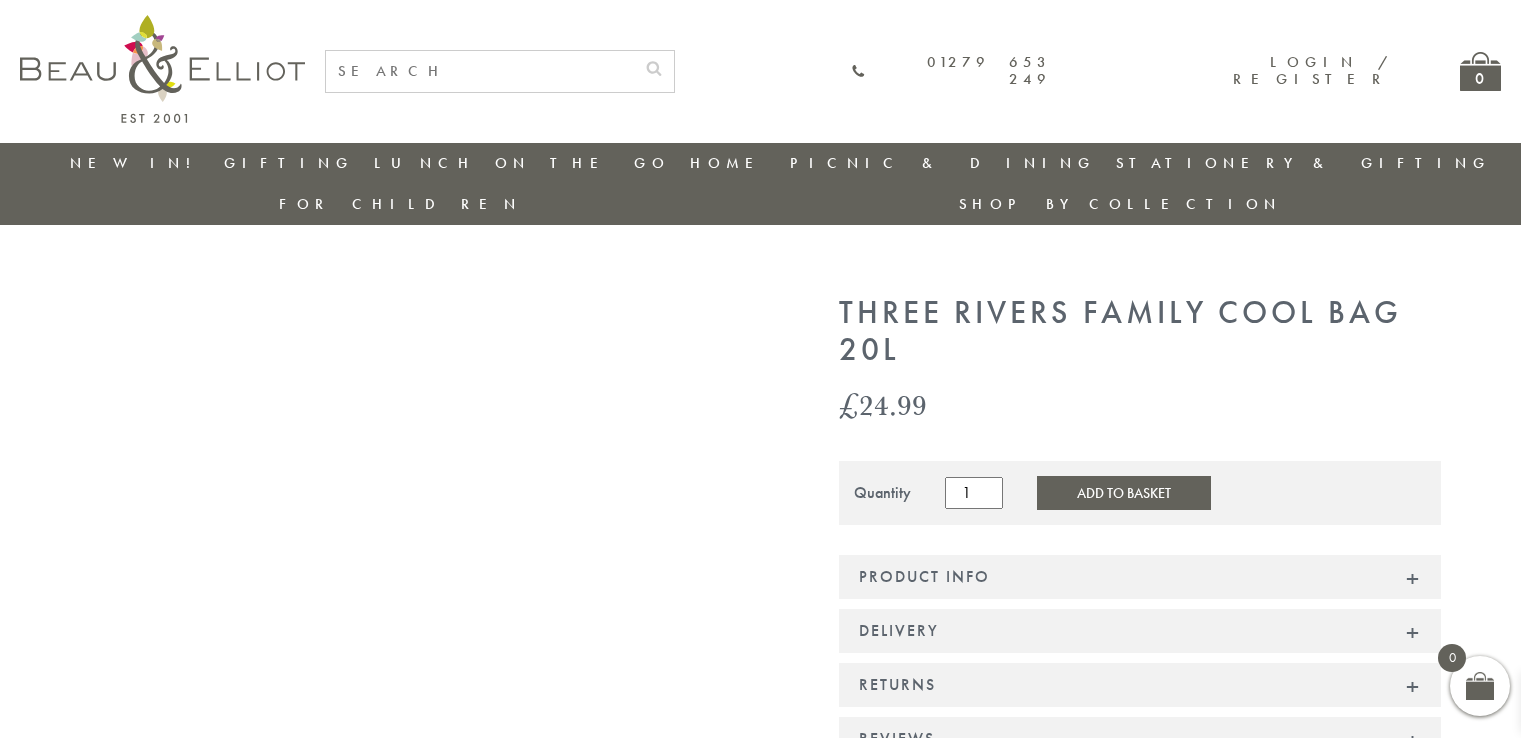 scroll, scrollTop: 0, scrollLeft: 0, axis: both 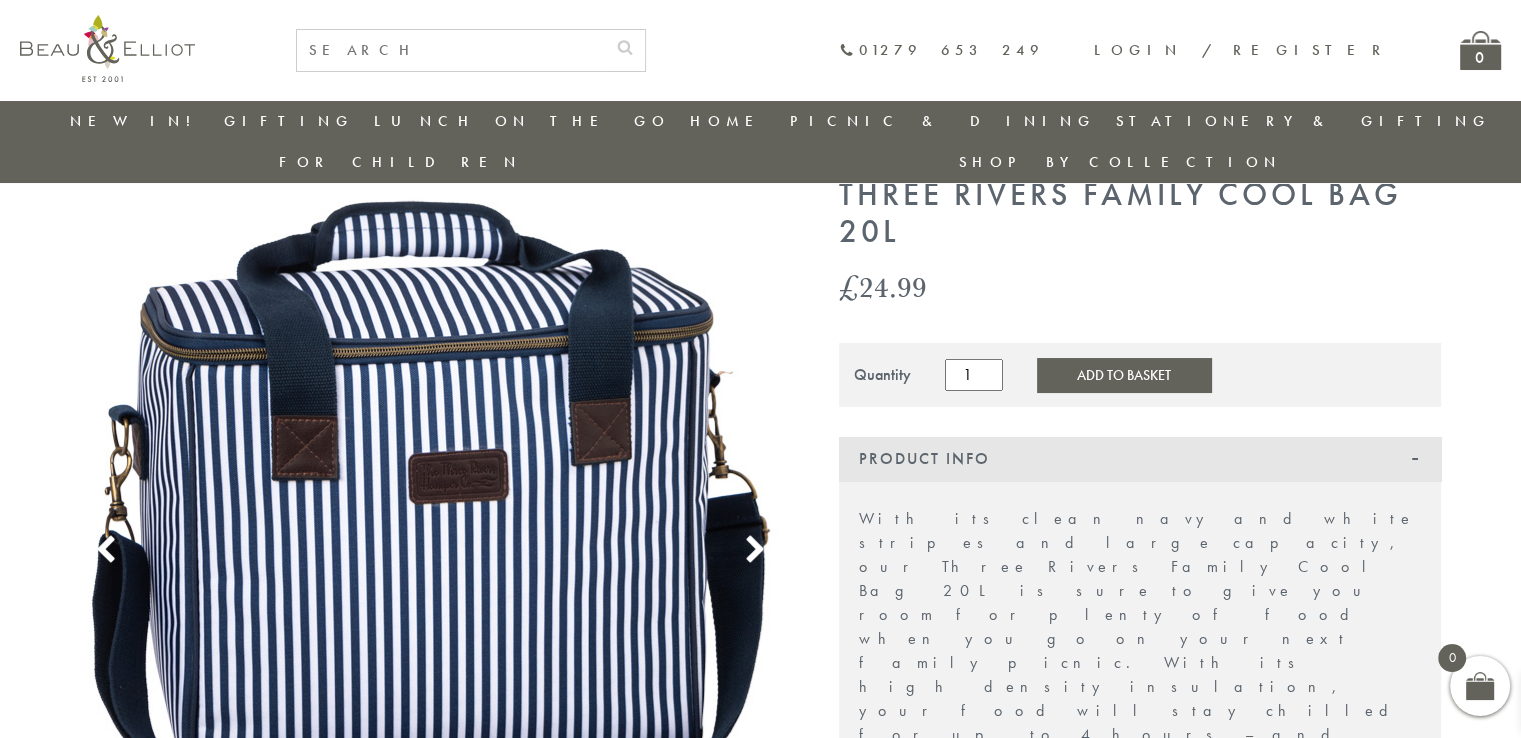click 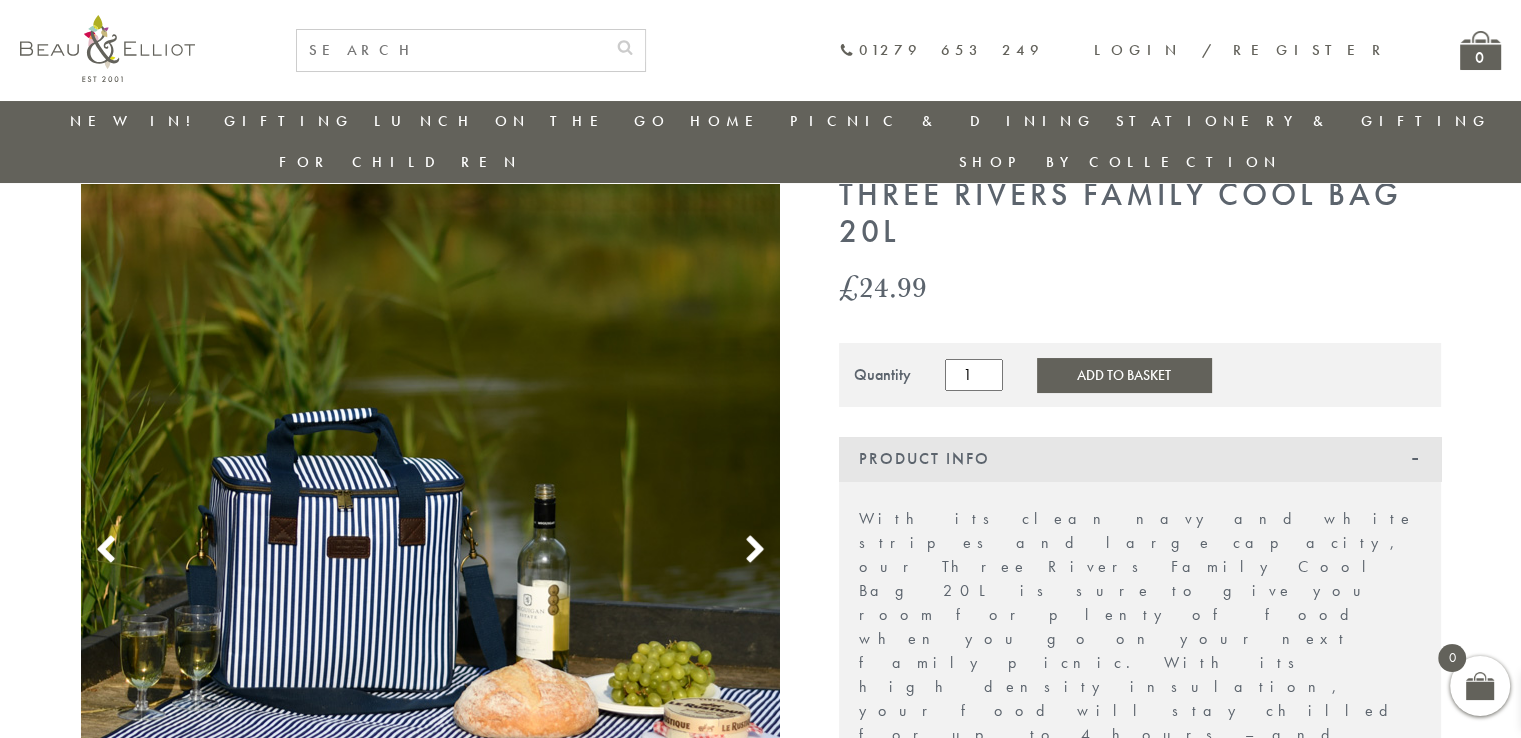 click 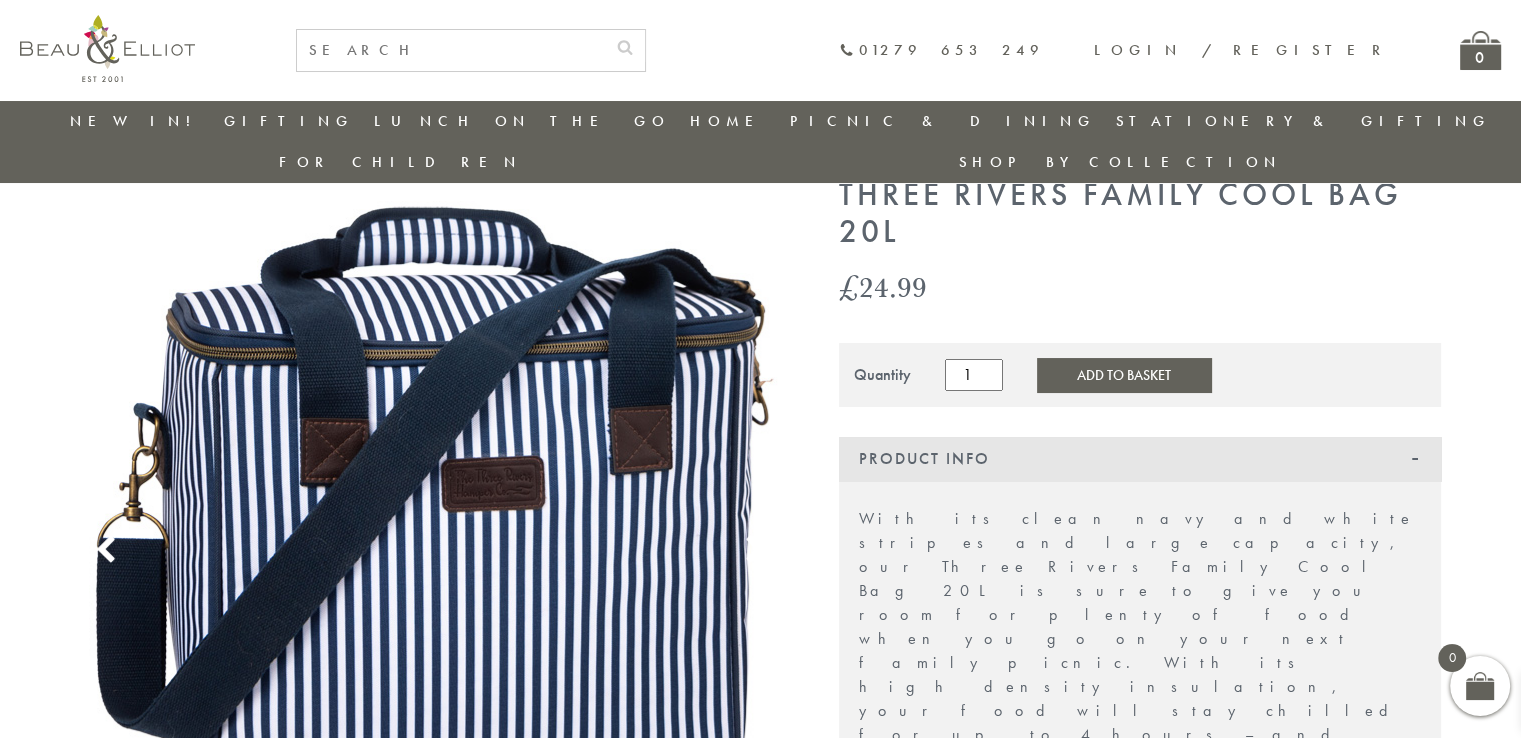 click 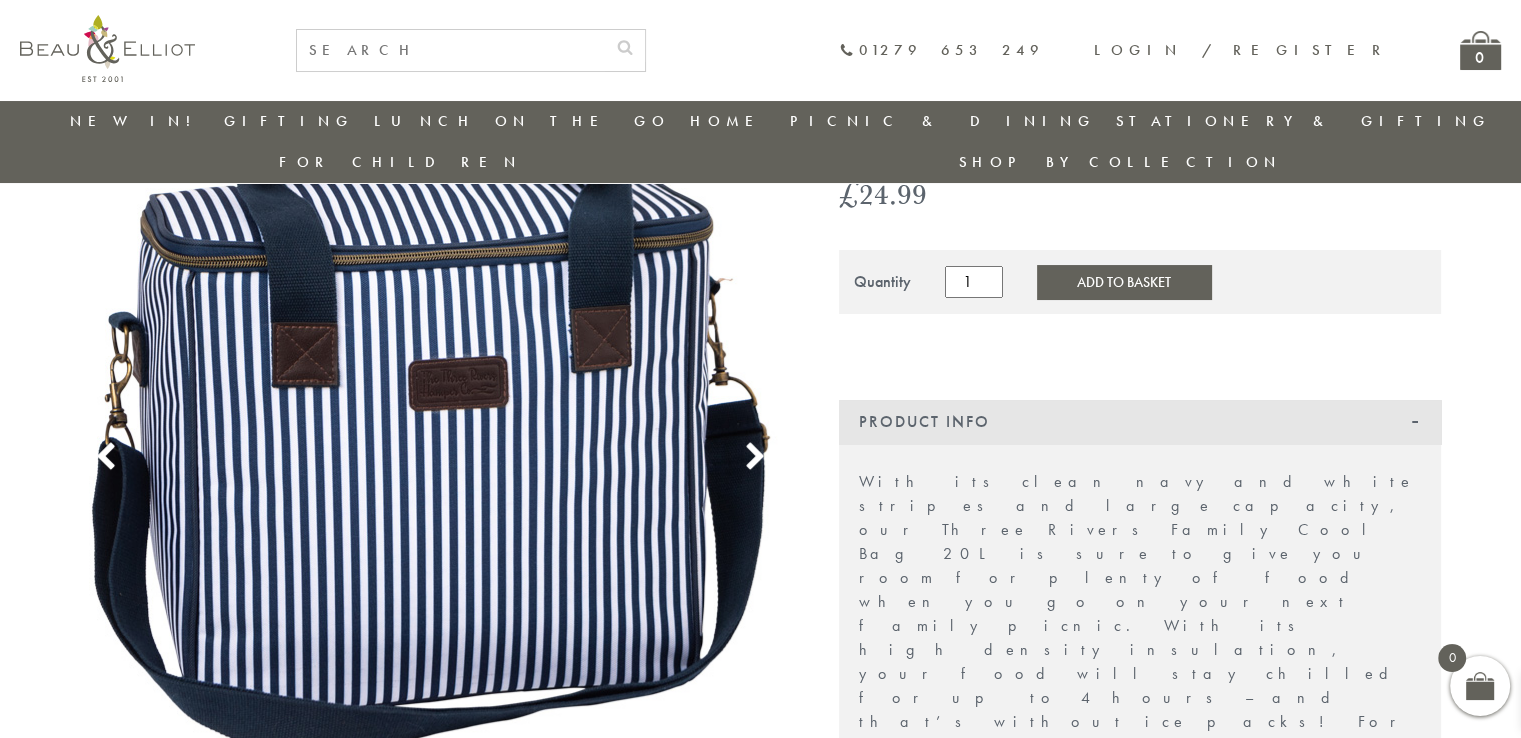 scroll, scrollTop: 181, scrollLeft: 0, axis: vertical 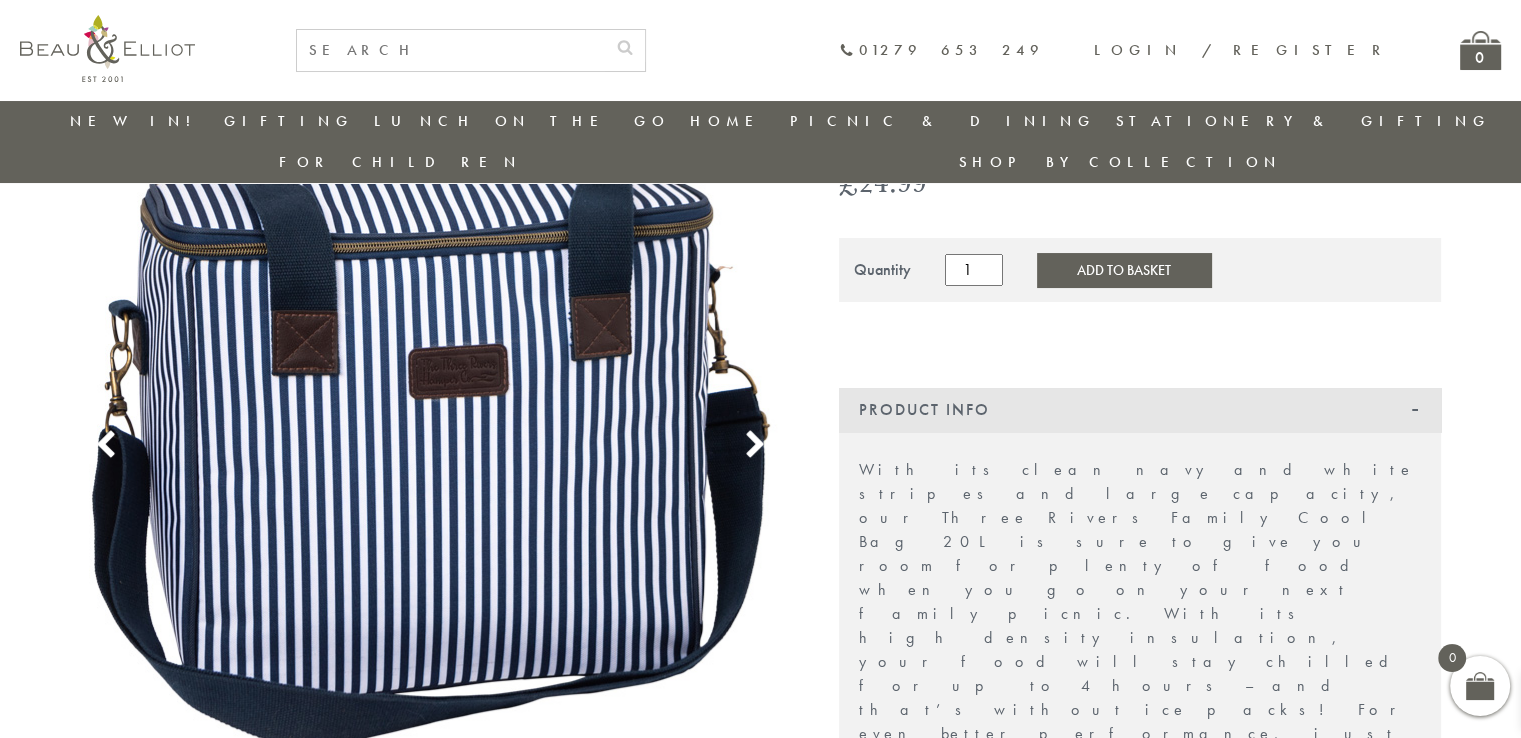 click 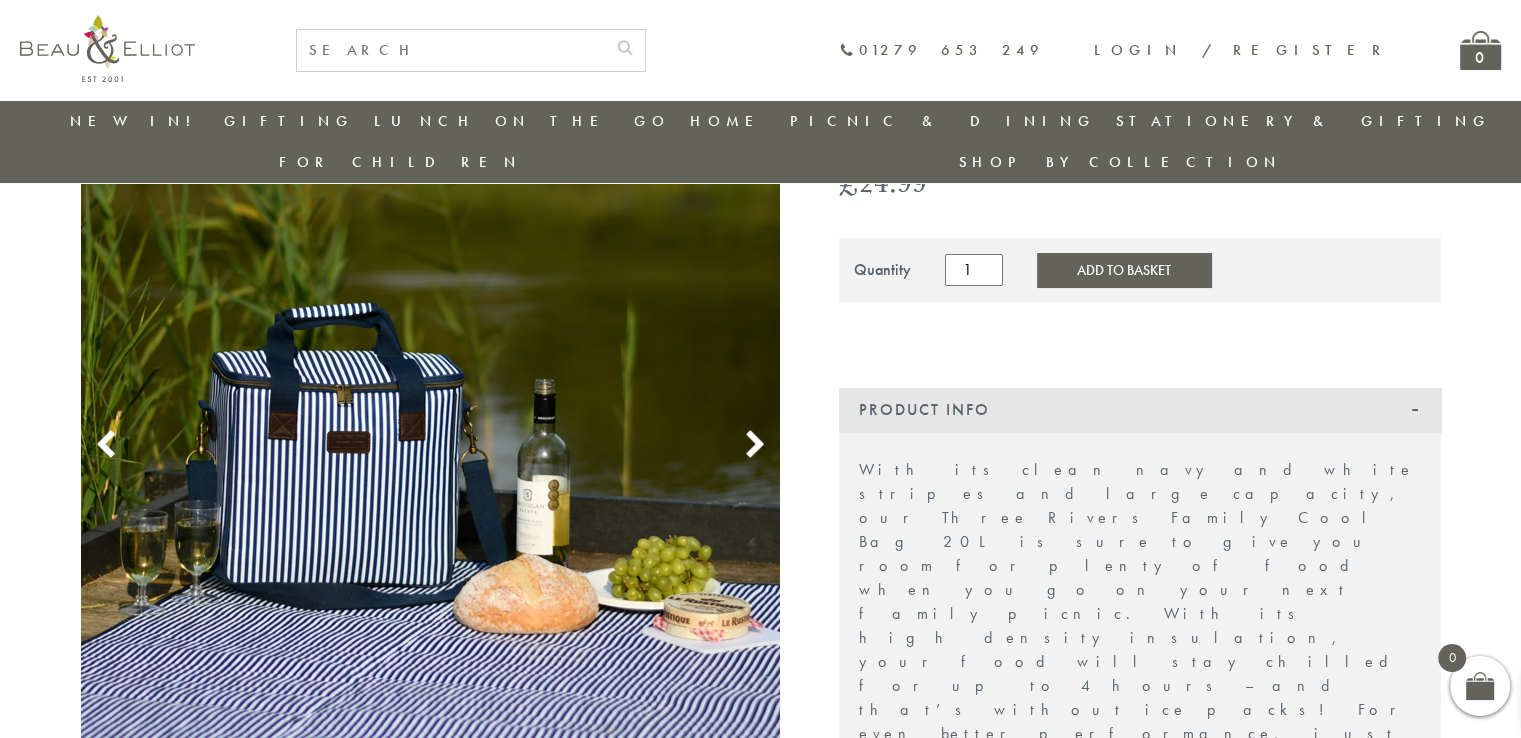 click 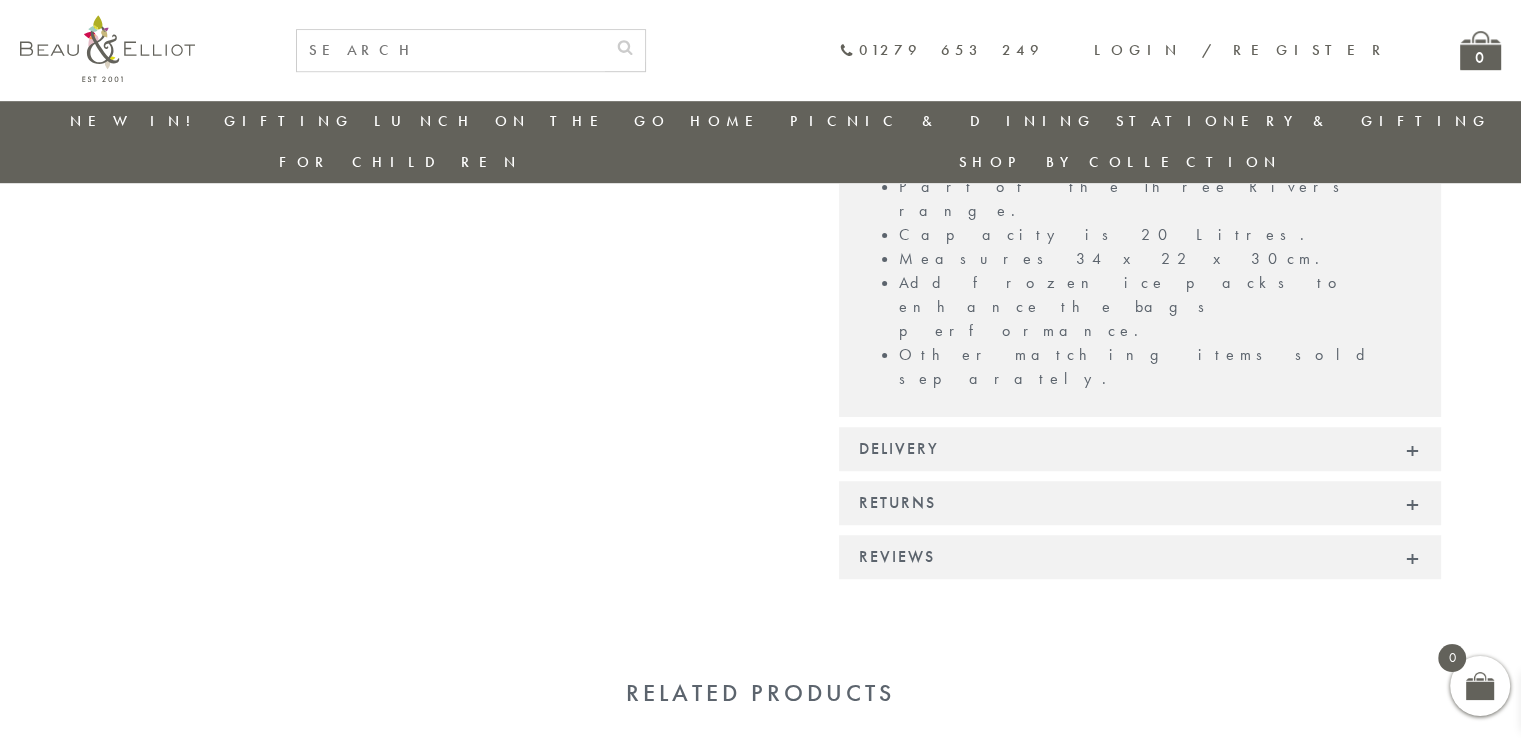 scroll, scrollTop: 1314, scrollLeft: 0, axis: vertical 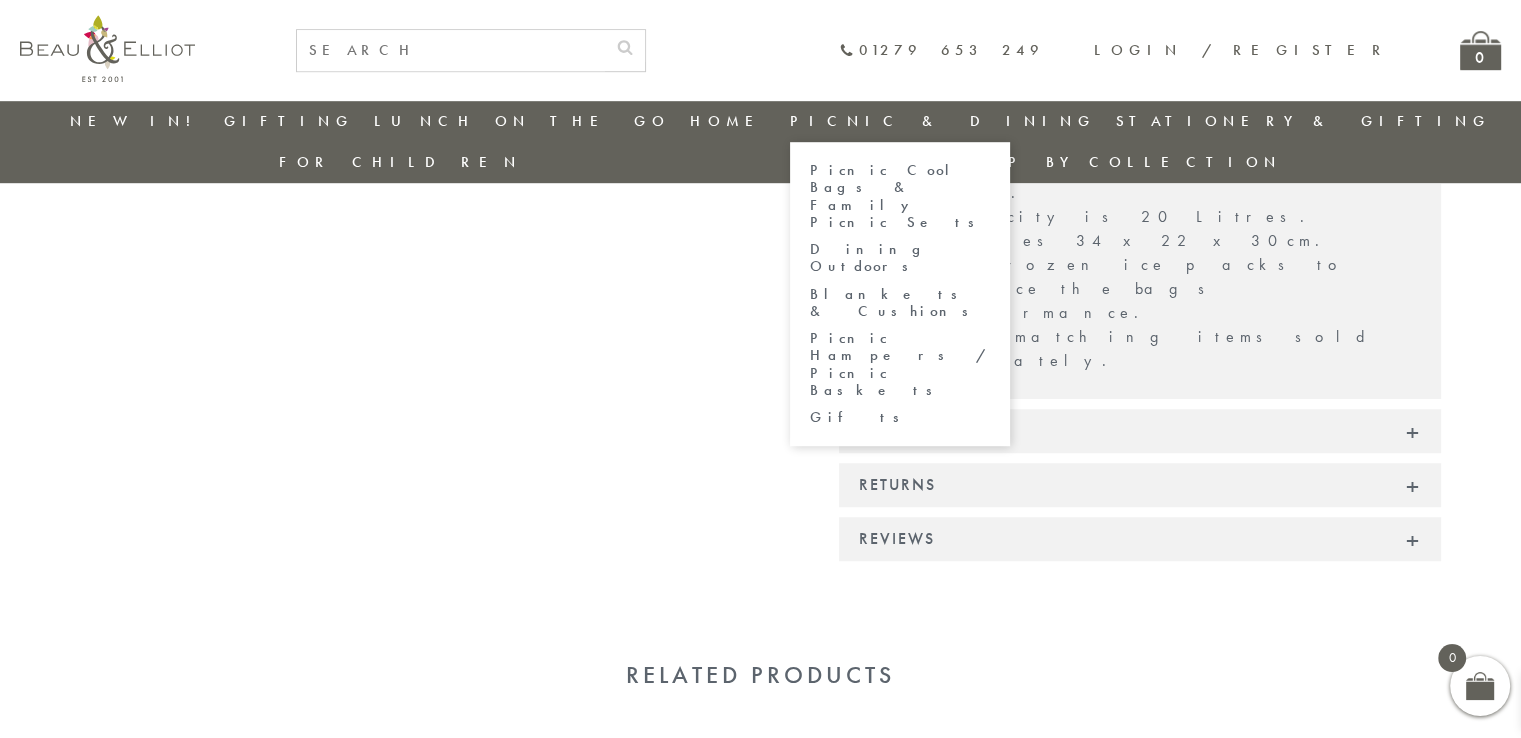 click on "Picnic Cool Bags & Family Picnic Sets" at bounding box center [900, 196] 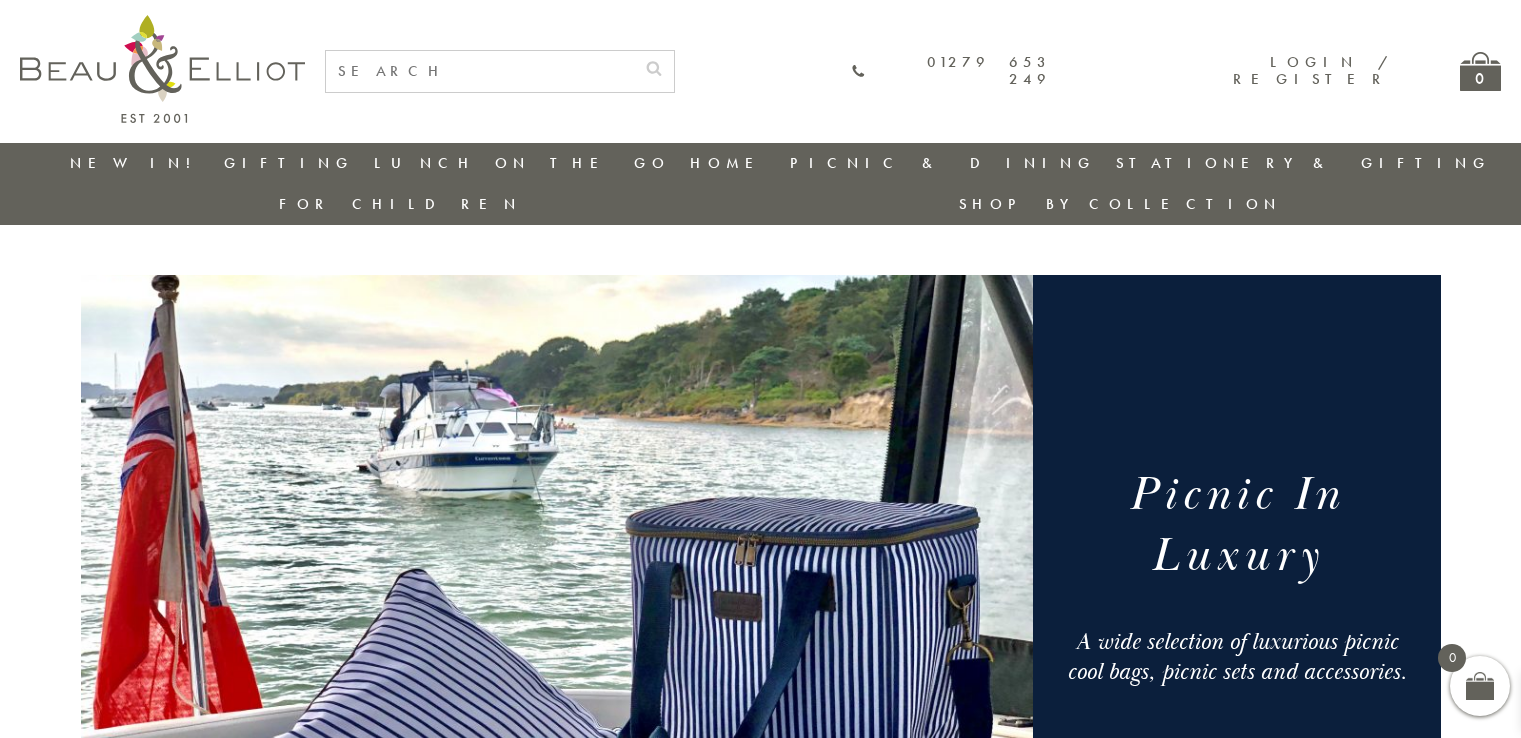 scroll, scrollTop: 0, scrollLeft: 0, axis: both 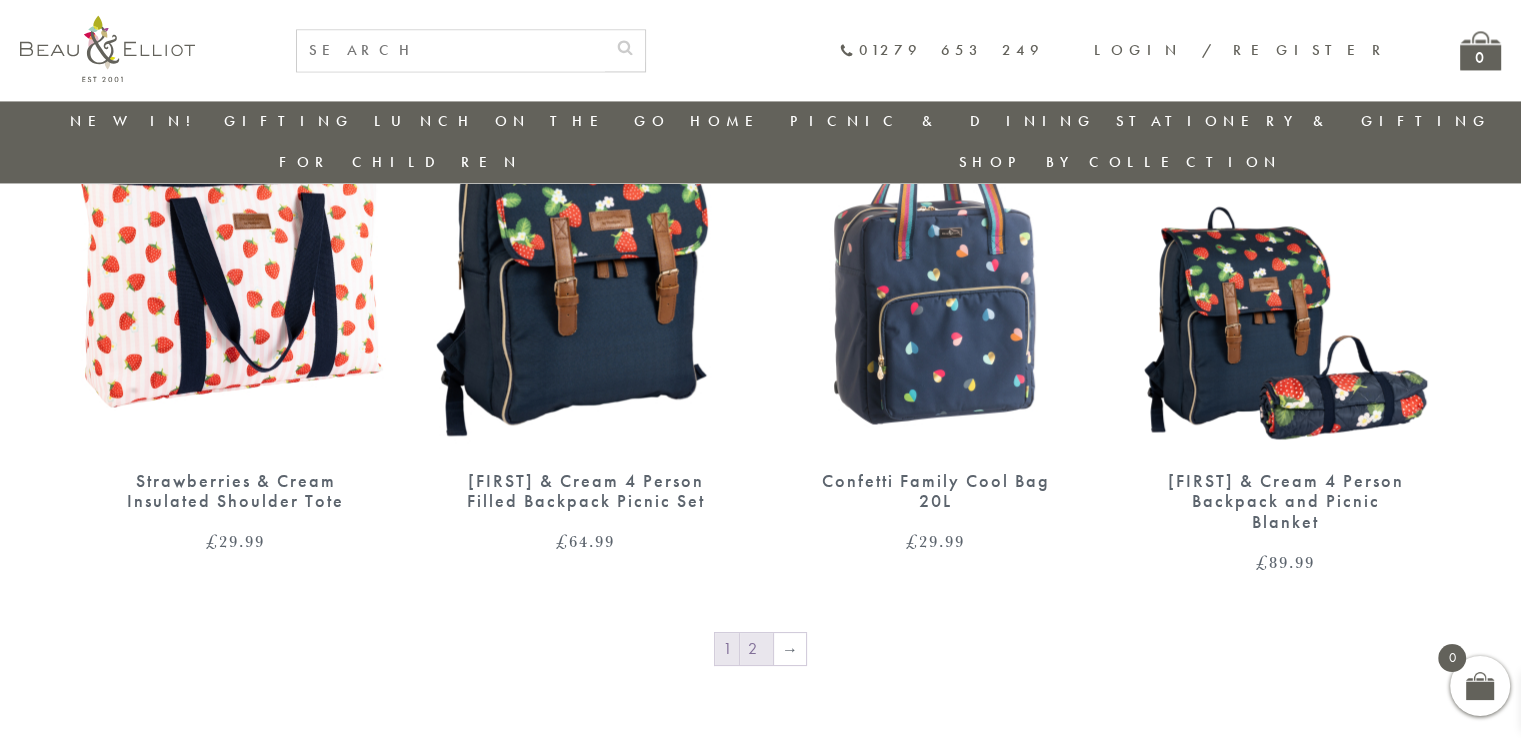 click on "2" at bounding box center (756, 649) 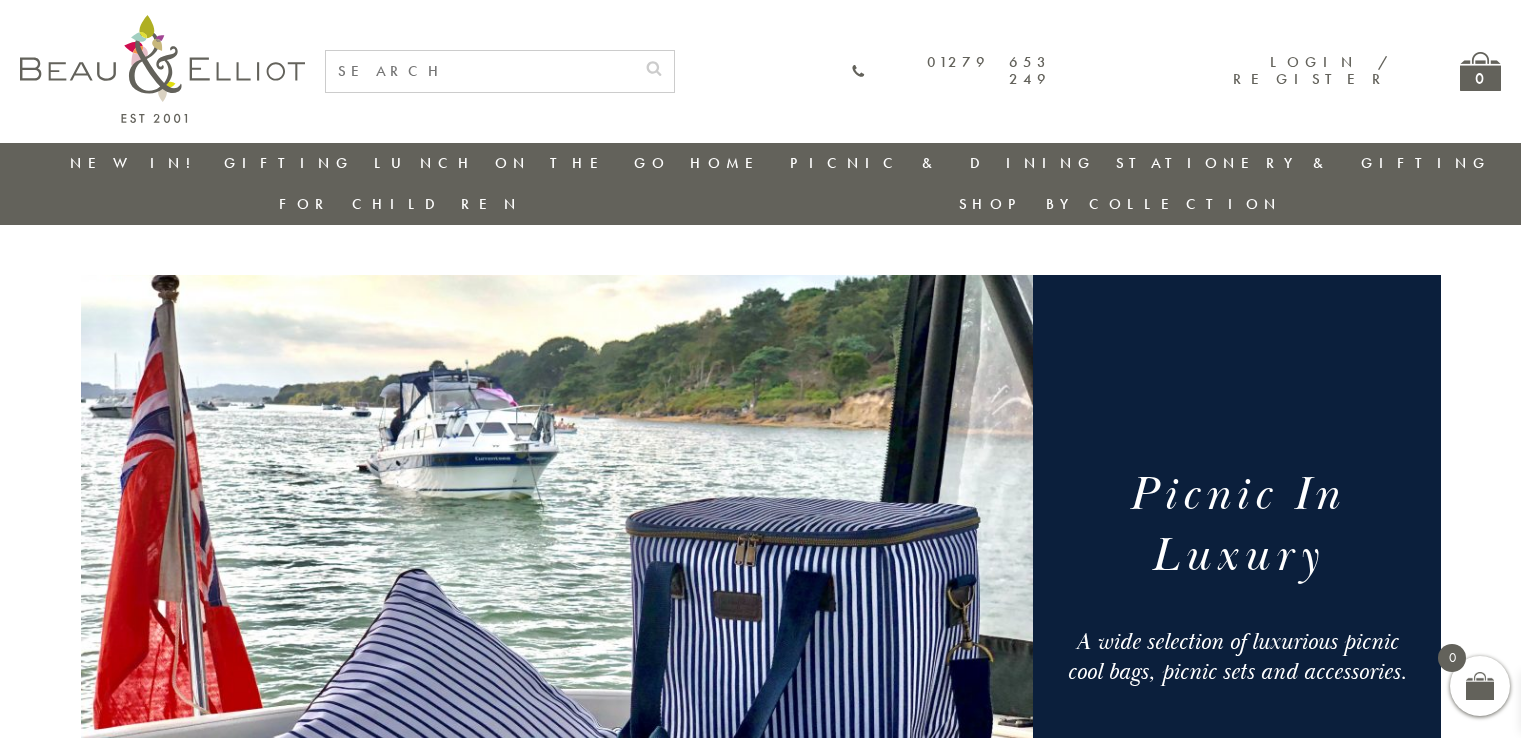 scroll, scrollTop: 0, scrollLeft: 0, axis: both 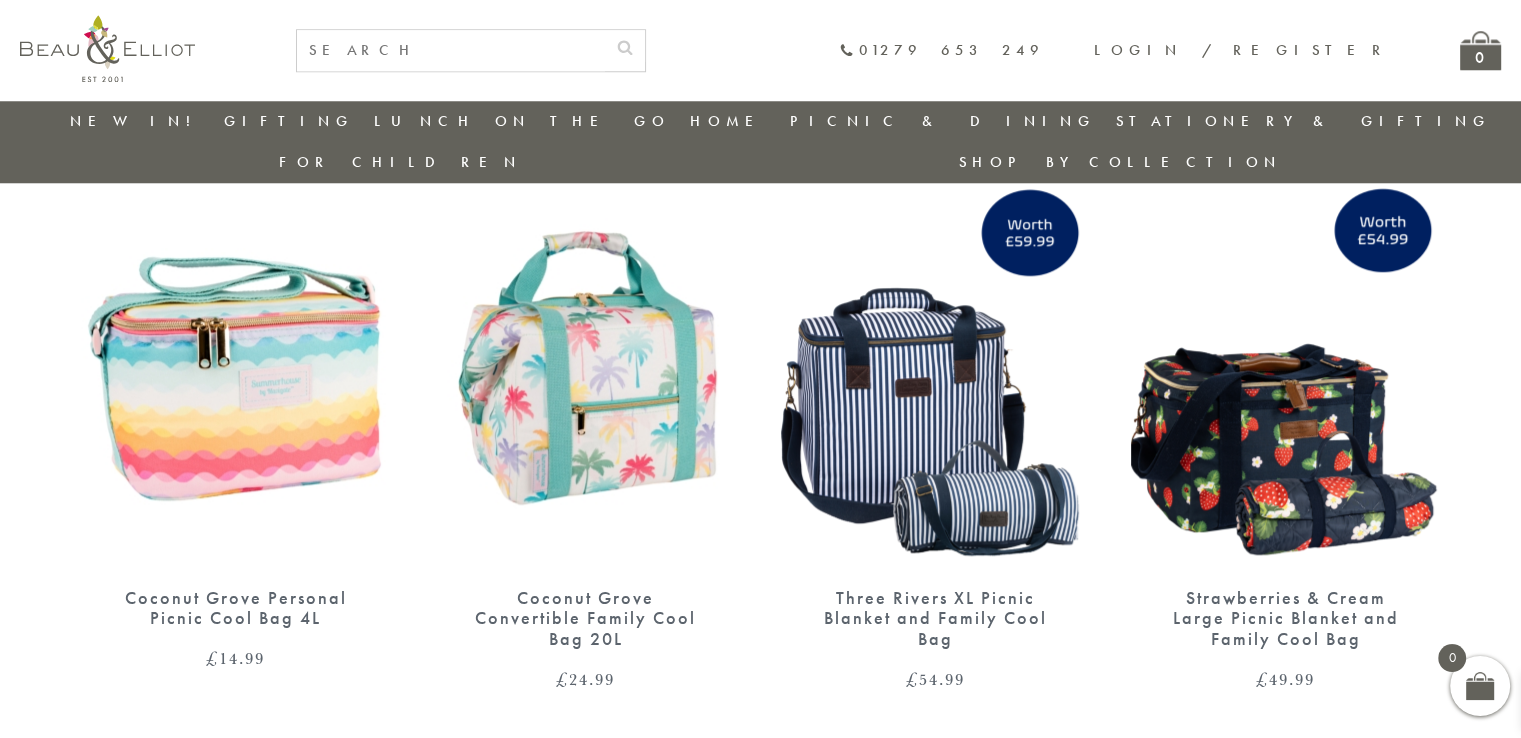click on "Three Rivers XL Picnic Blanket and Family Cool Bag
£ 54.99" at bounding box center [936, 428] 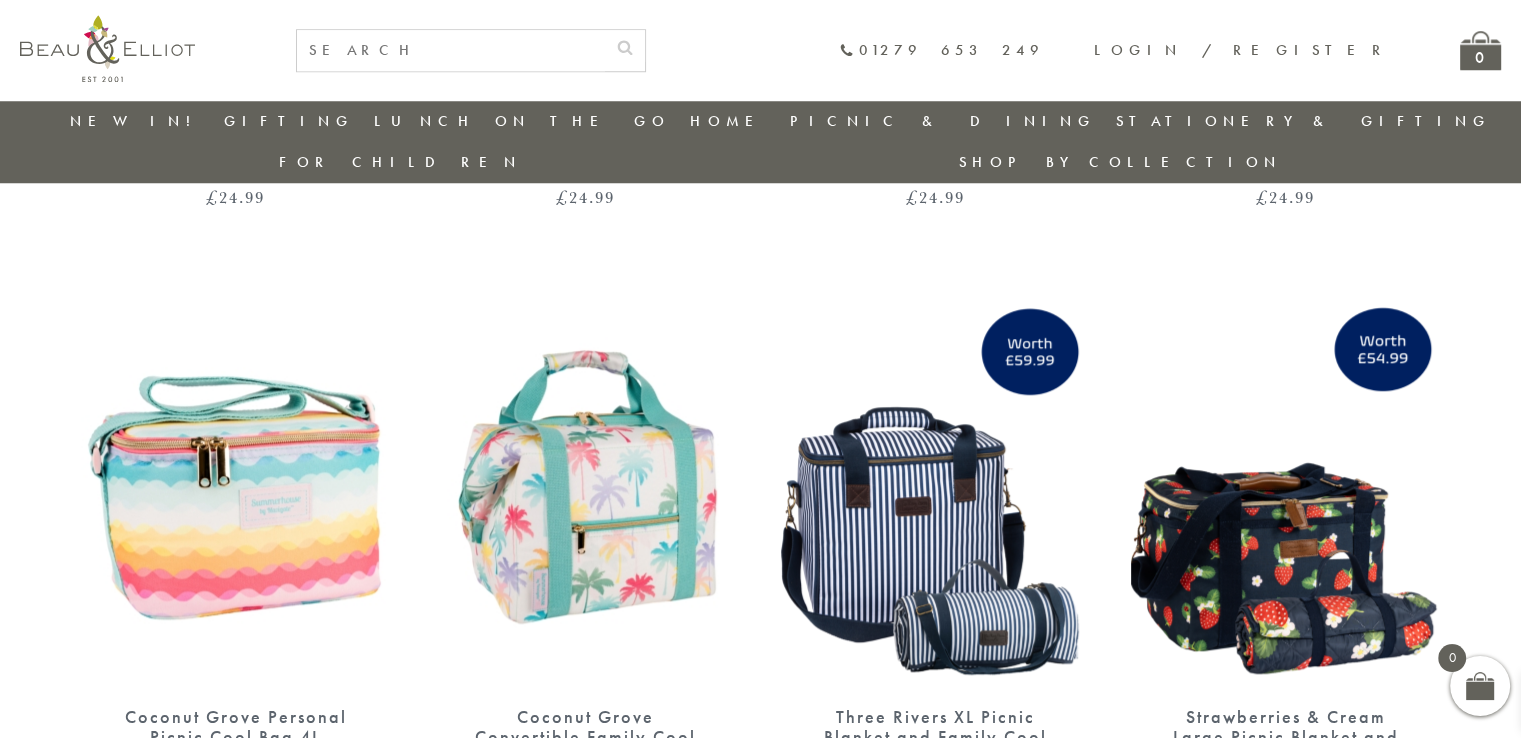 scroll, scrollTop: 1816, scrollLeft: 0, axis: vertical 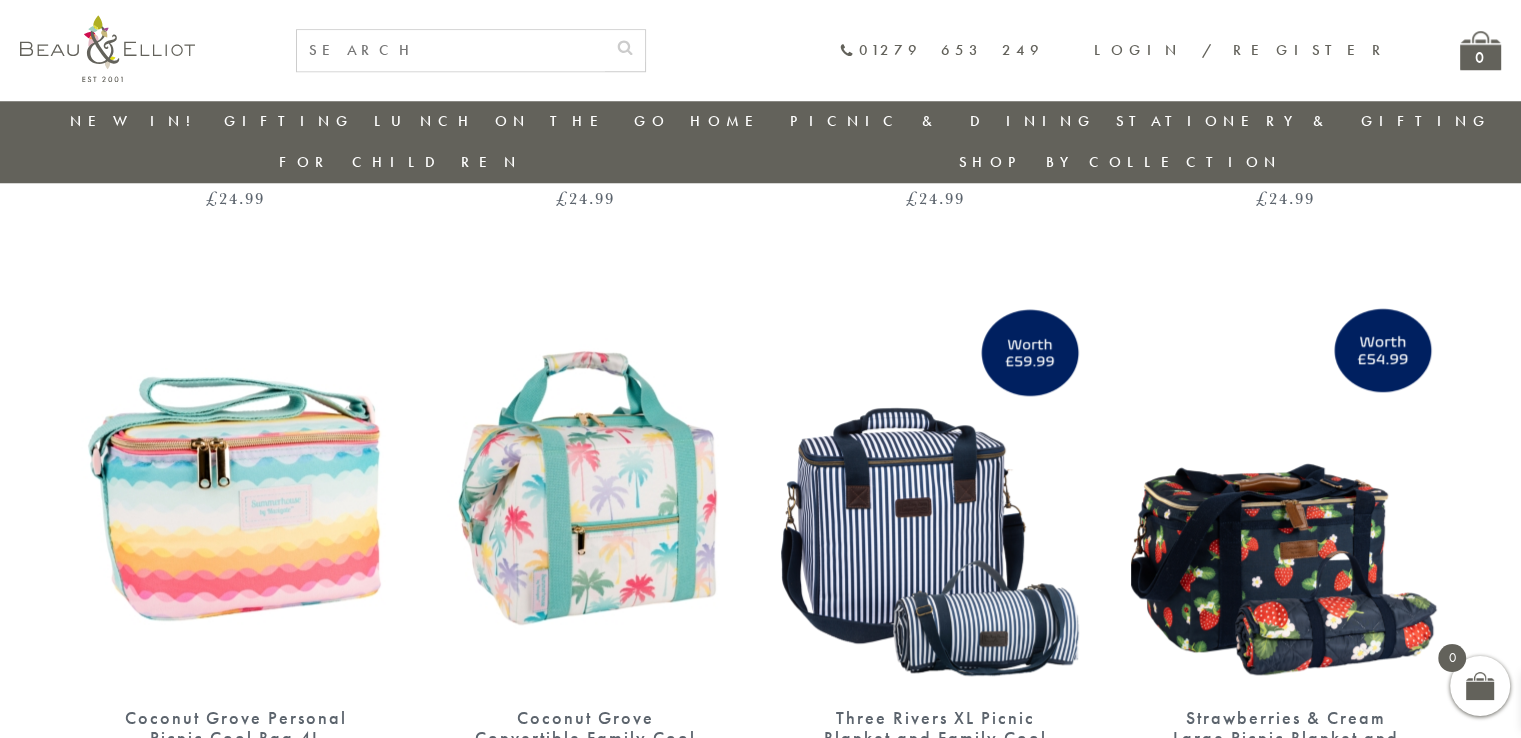 click at bounding box center (936, 488) 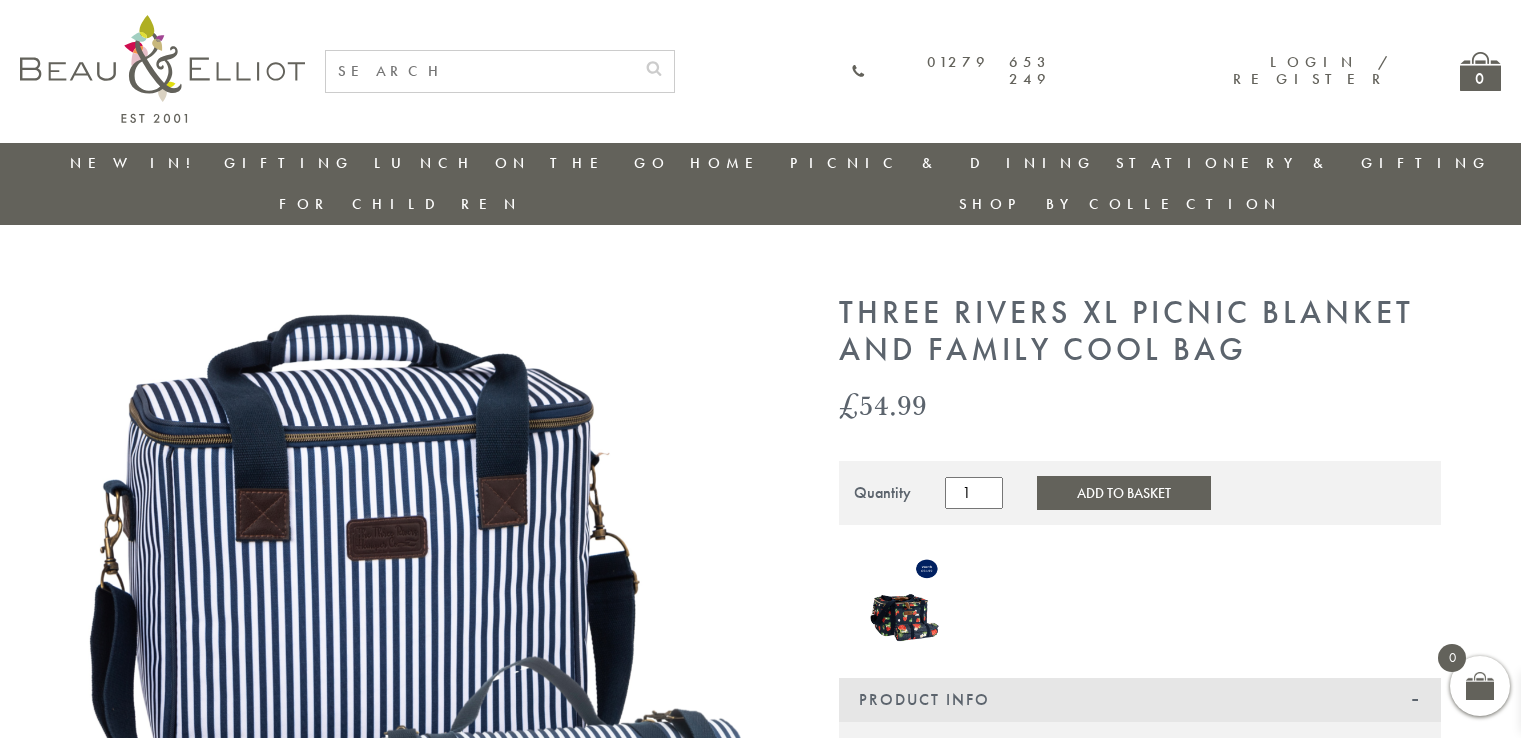 scroll, scrollTop: 0, scrollLeft: 0, axis: both 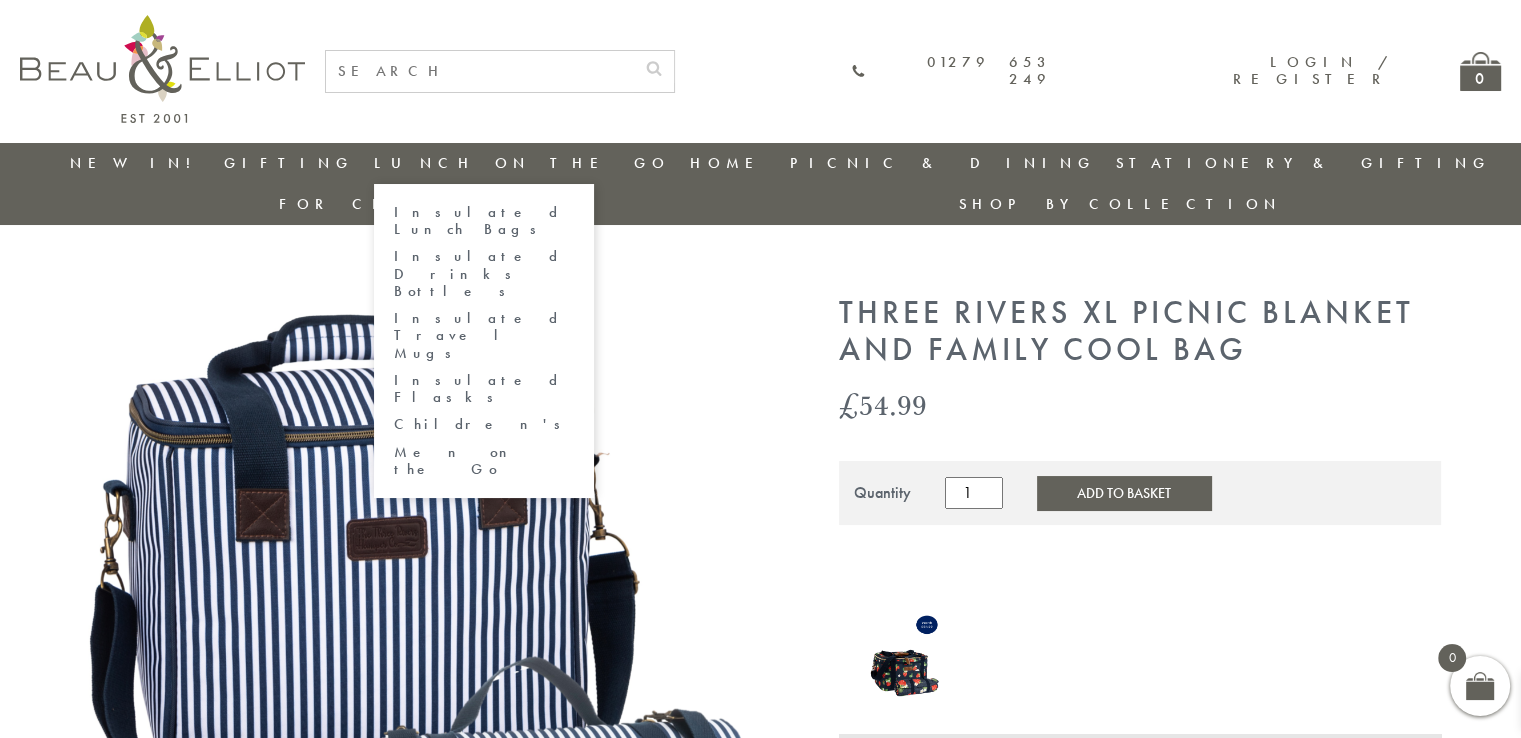 click on "Lunch On The Go" at bounding box center (522, 163) 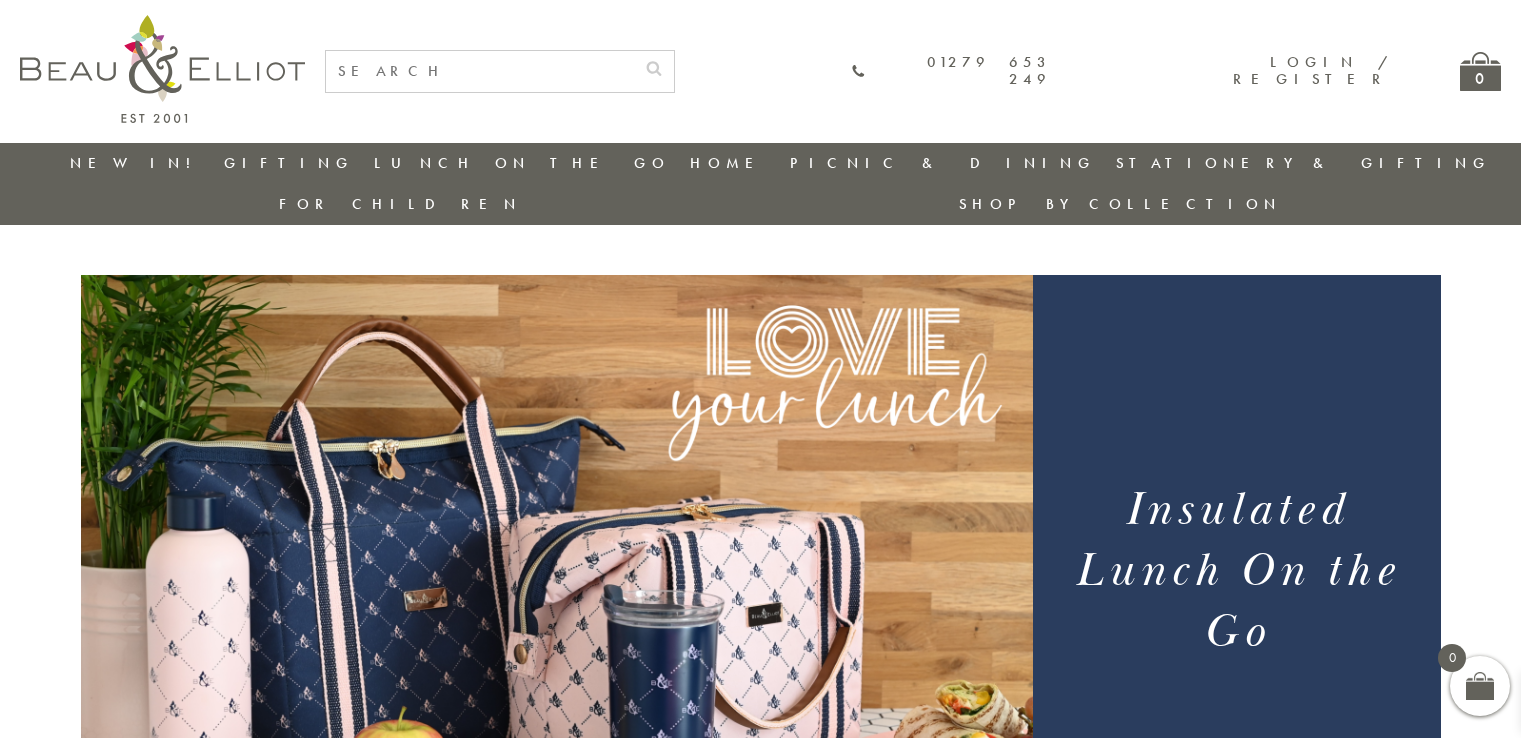 scroll, scrollTop: 0, scrollLeft: 0, axis: both 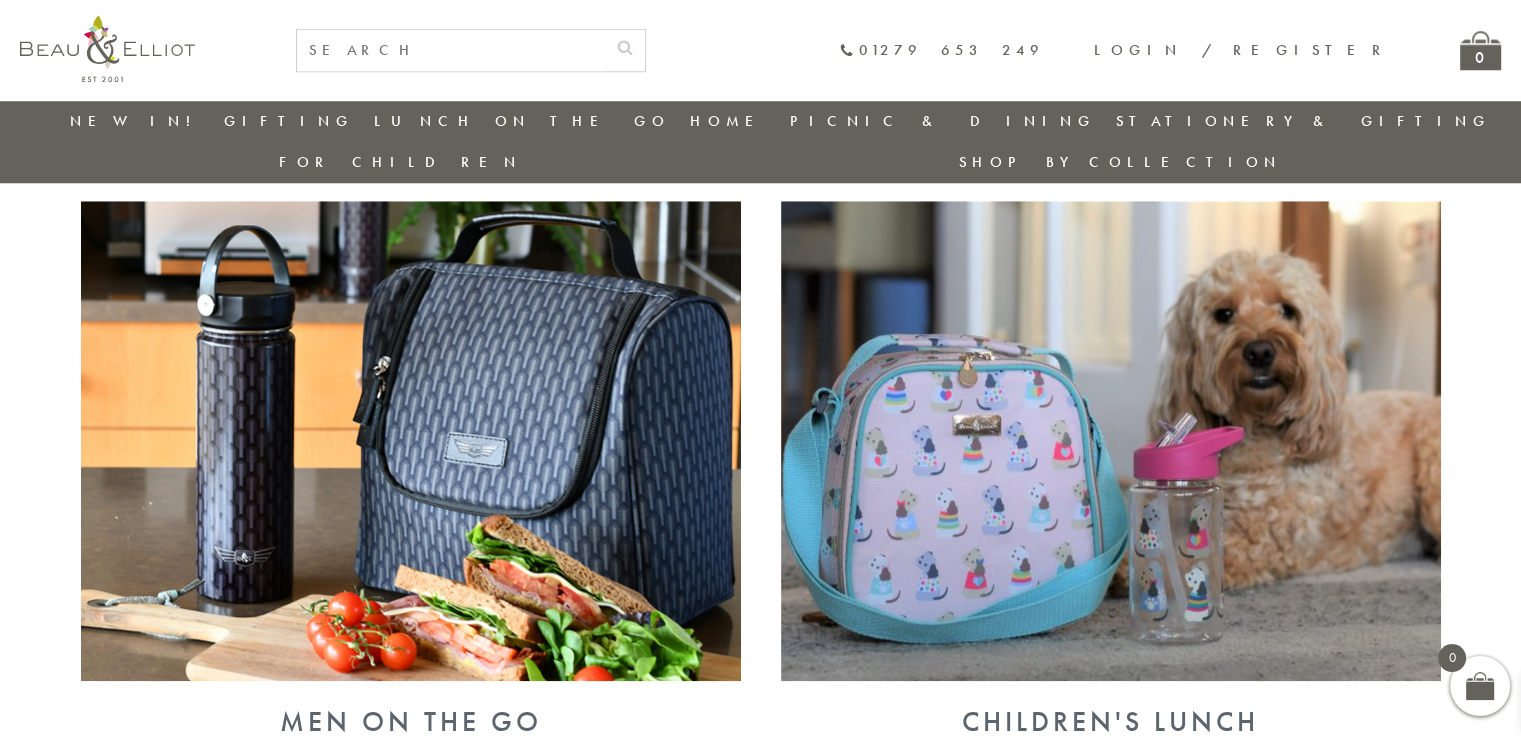 click at bounding box center [411, 441] 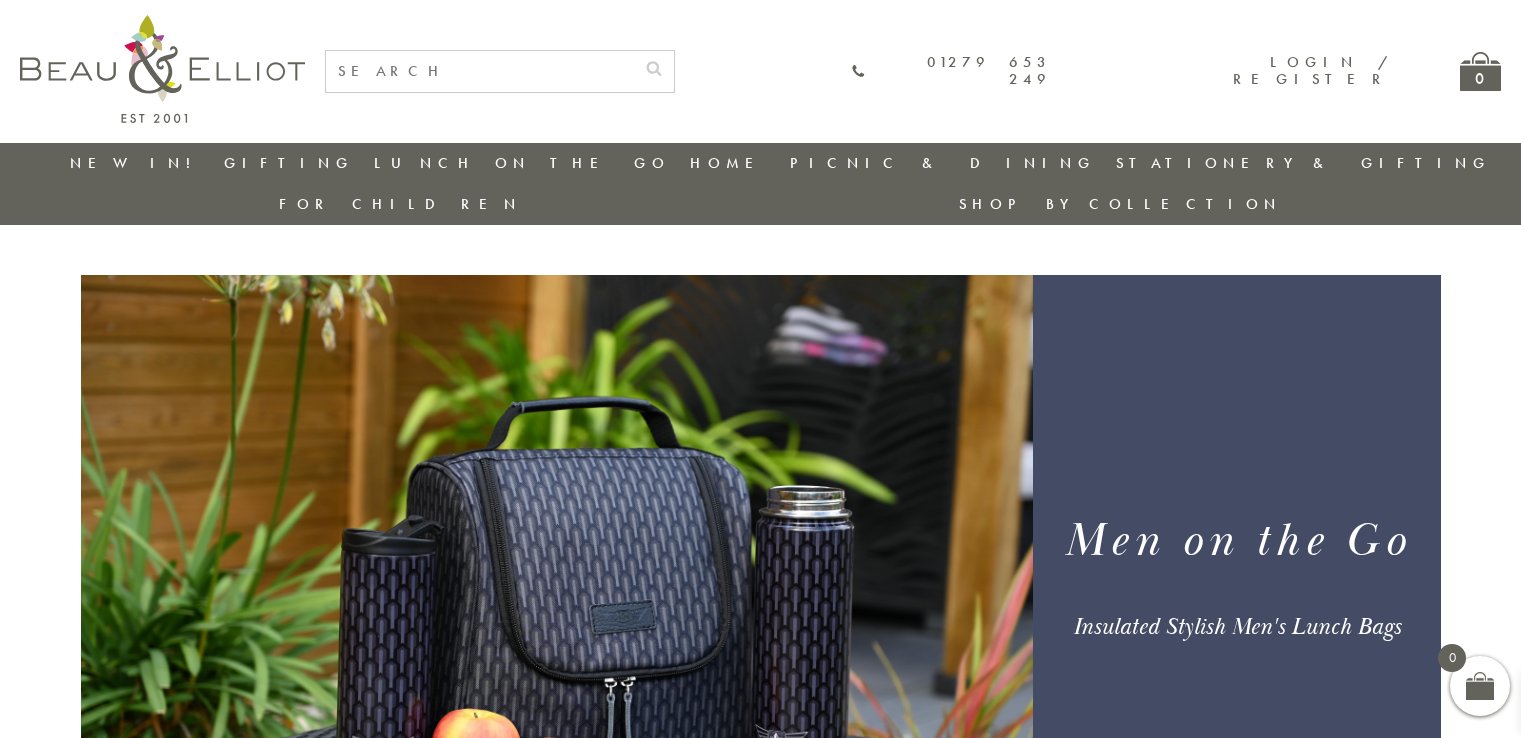 scroll, scrollTop: 0, scrollLeft: 0, axis: both 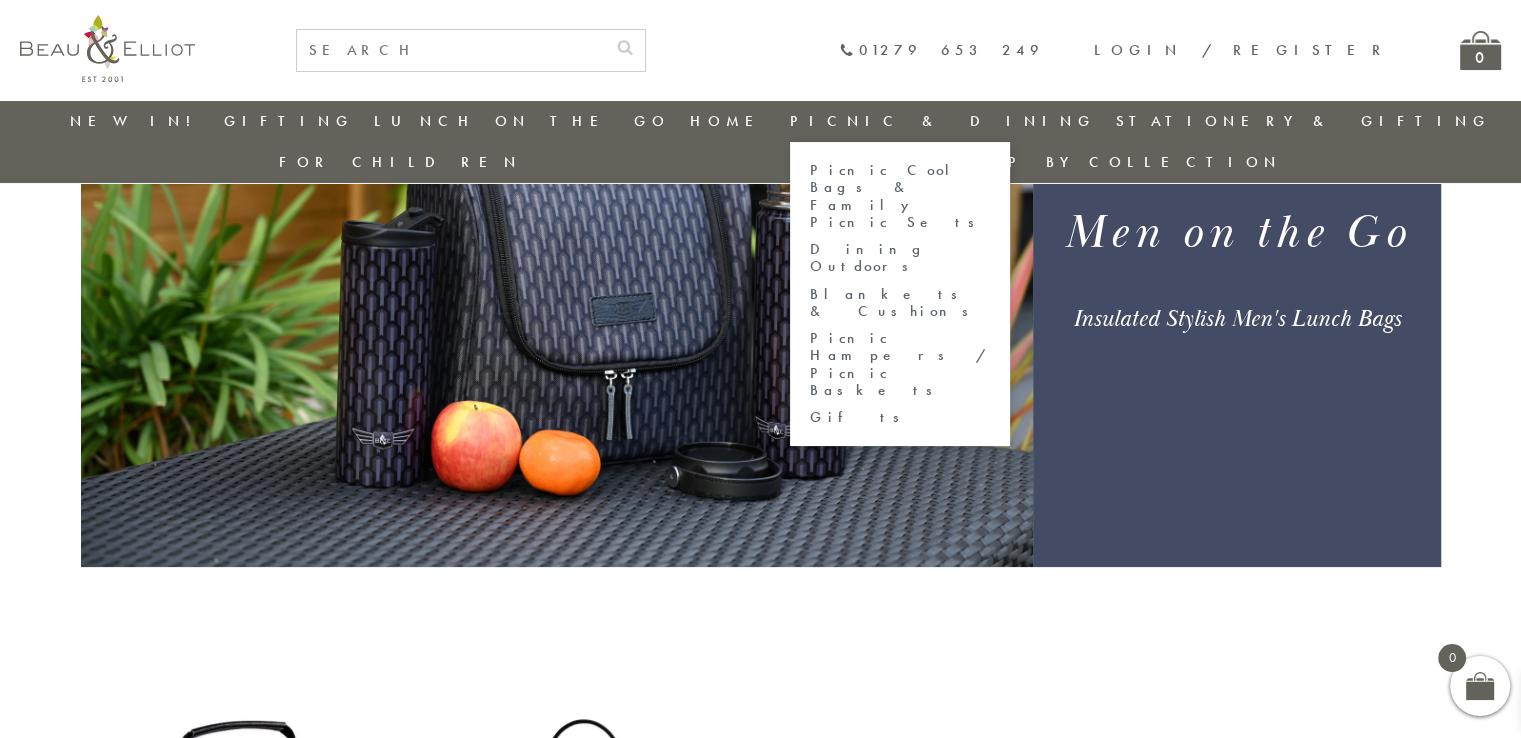 click on "Blankets & Cushions" at bounding box center [900, 303] 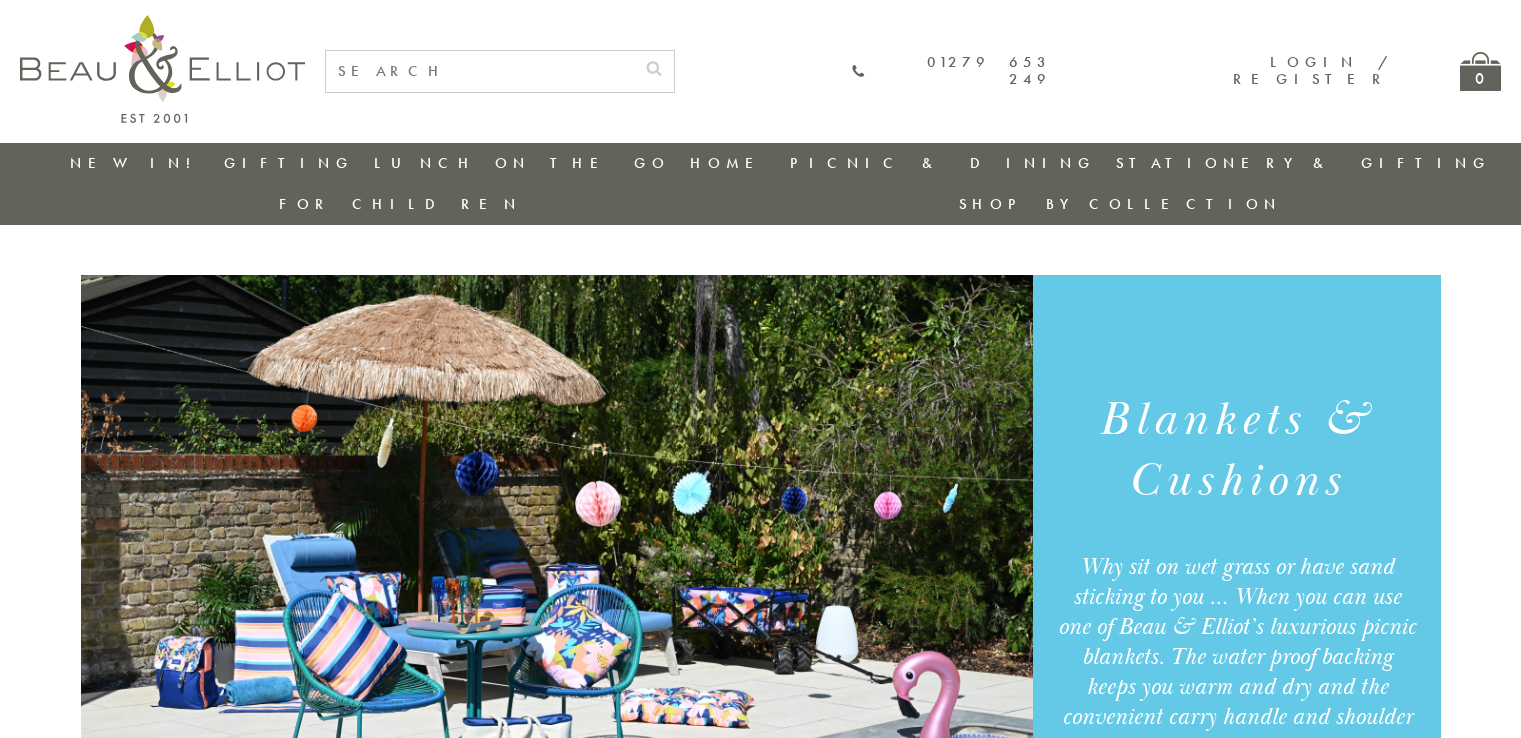 scroll, scrollTop: 0, scrollLeft: 0, axis: both 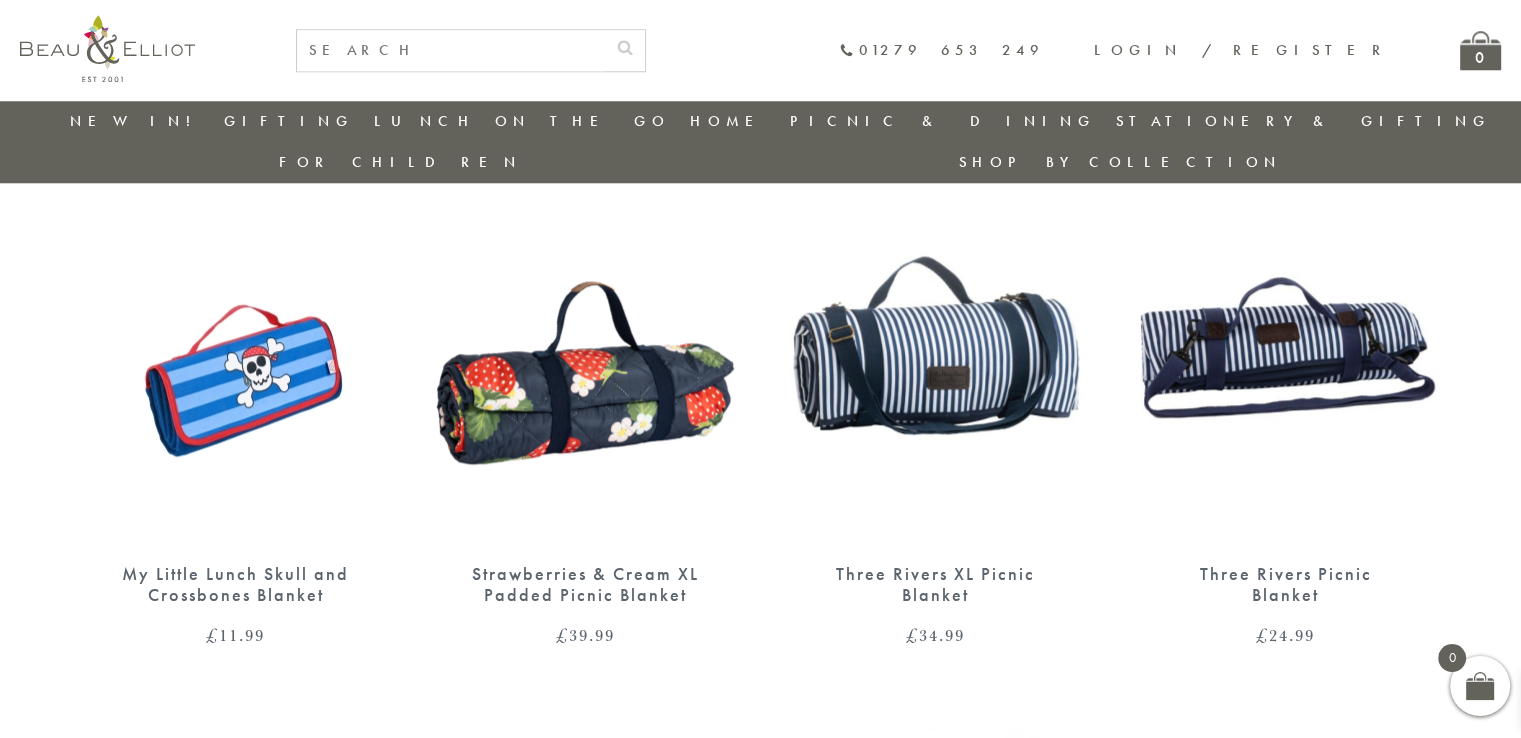 click at bounding box center [1286, 344] 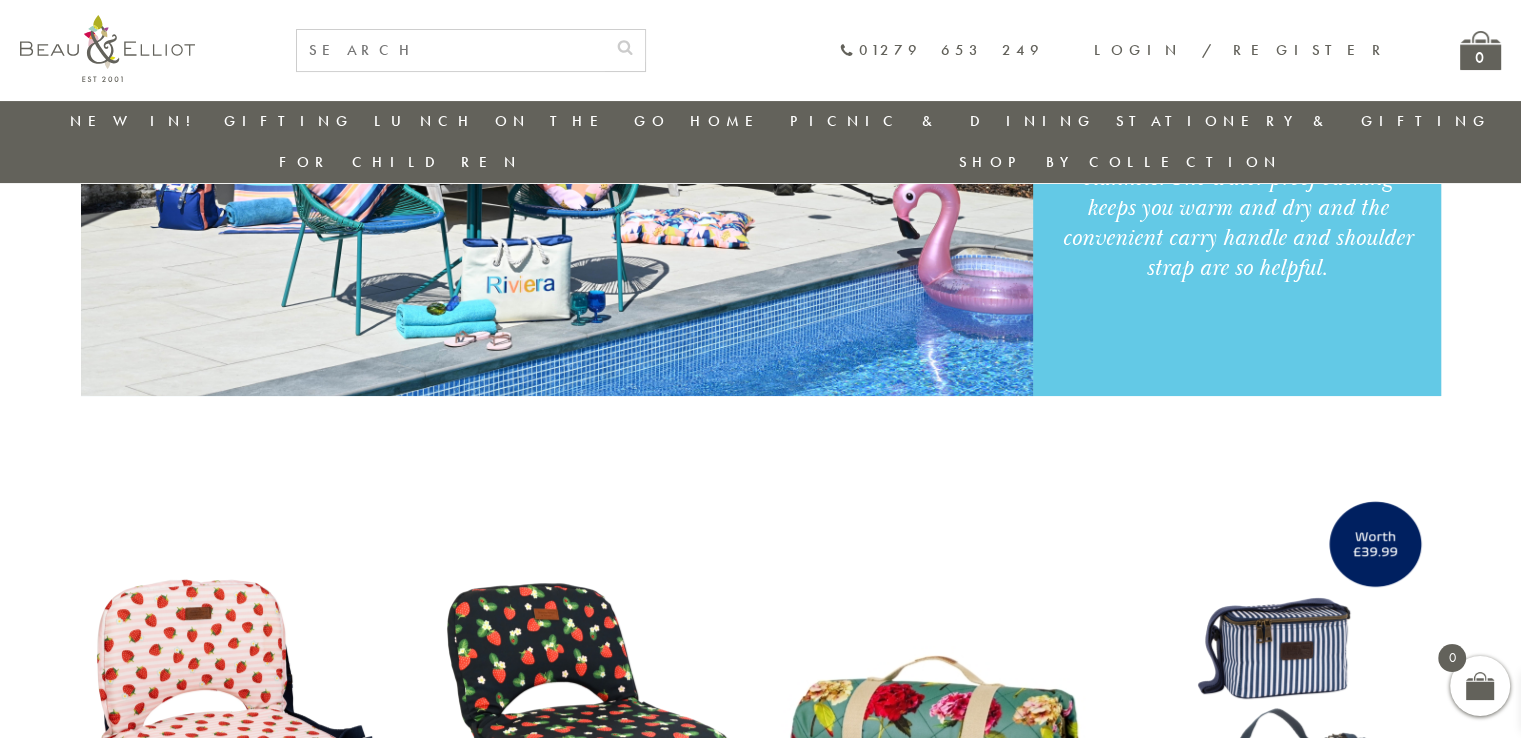 scroll, scrollTop: 0, scrollLeft: 0, axis: both 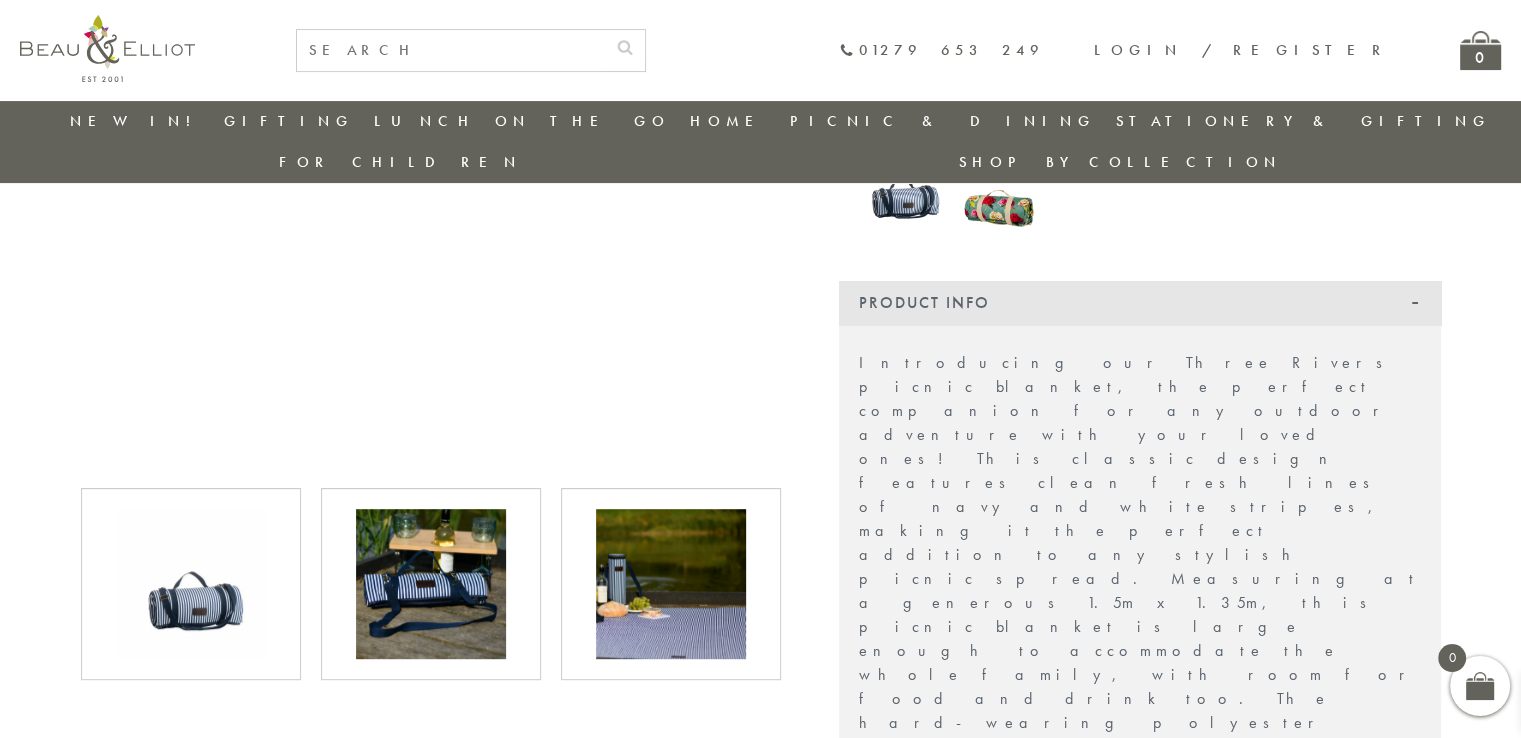 drag, startPoint x: 470, startPoint y: 515, endPoint x: 428, endPoint y: 537, distance: 47.41308 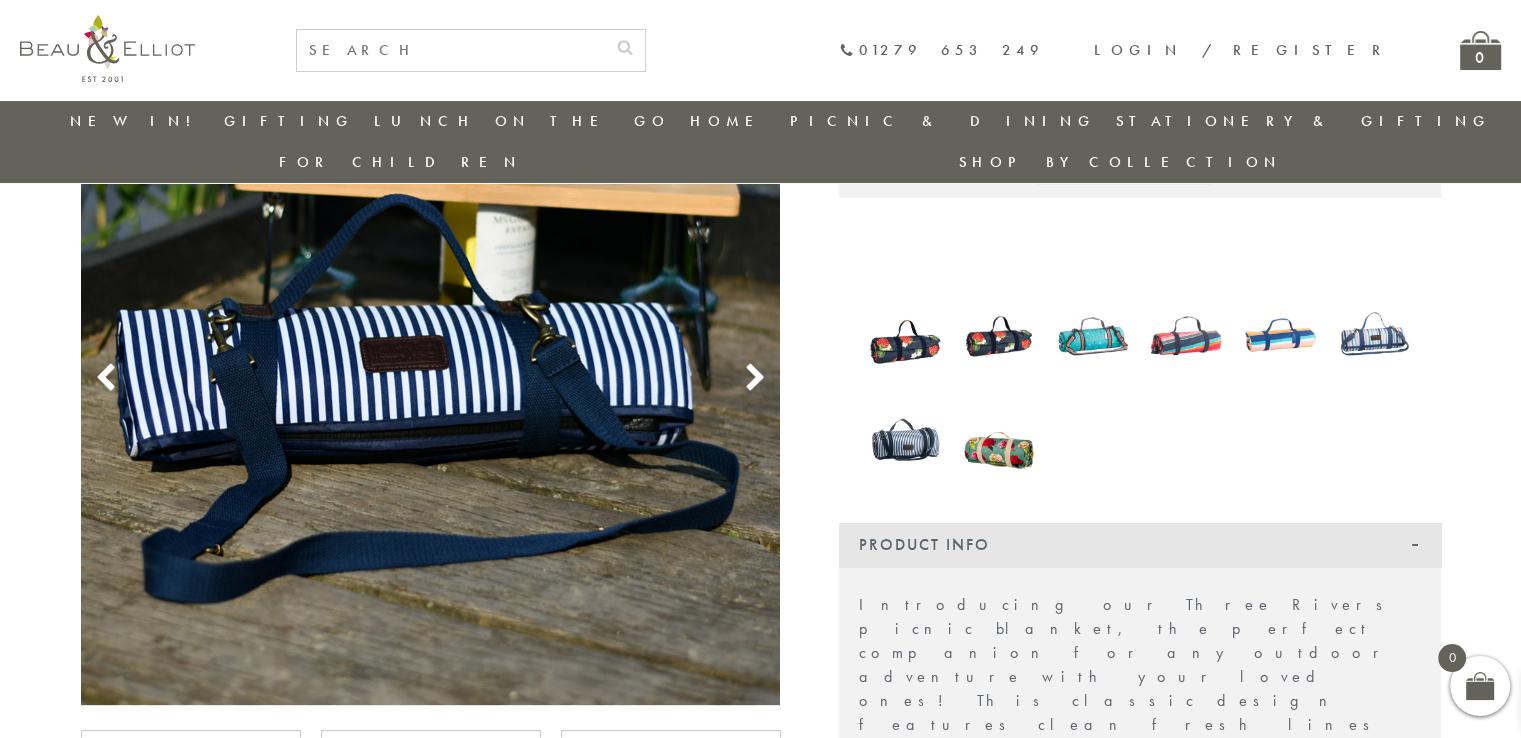 scroll, scrollTop: 246, scrollLeft: 0, axis: vertical 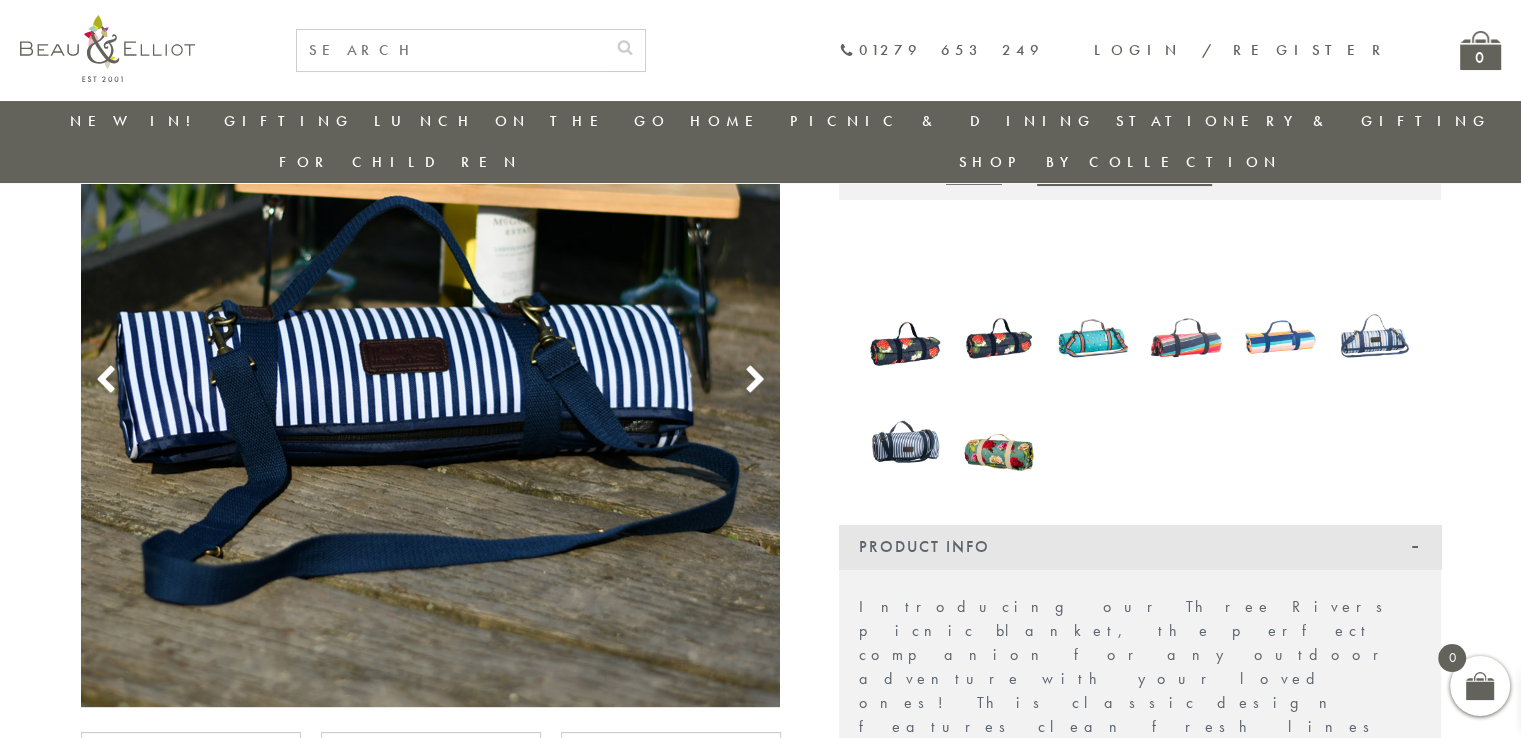 click 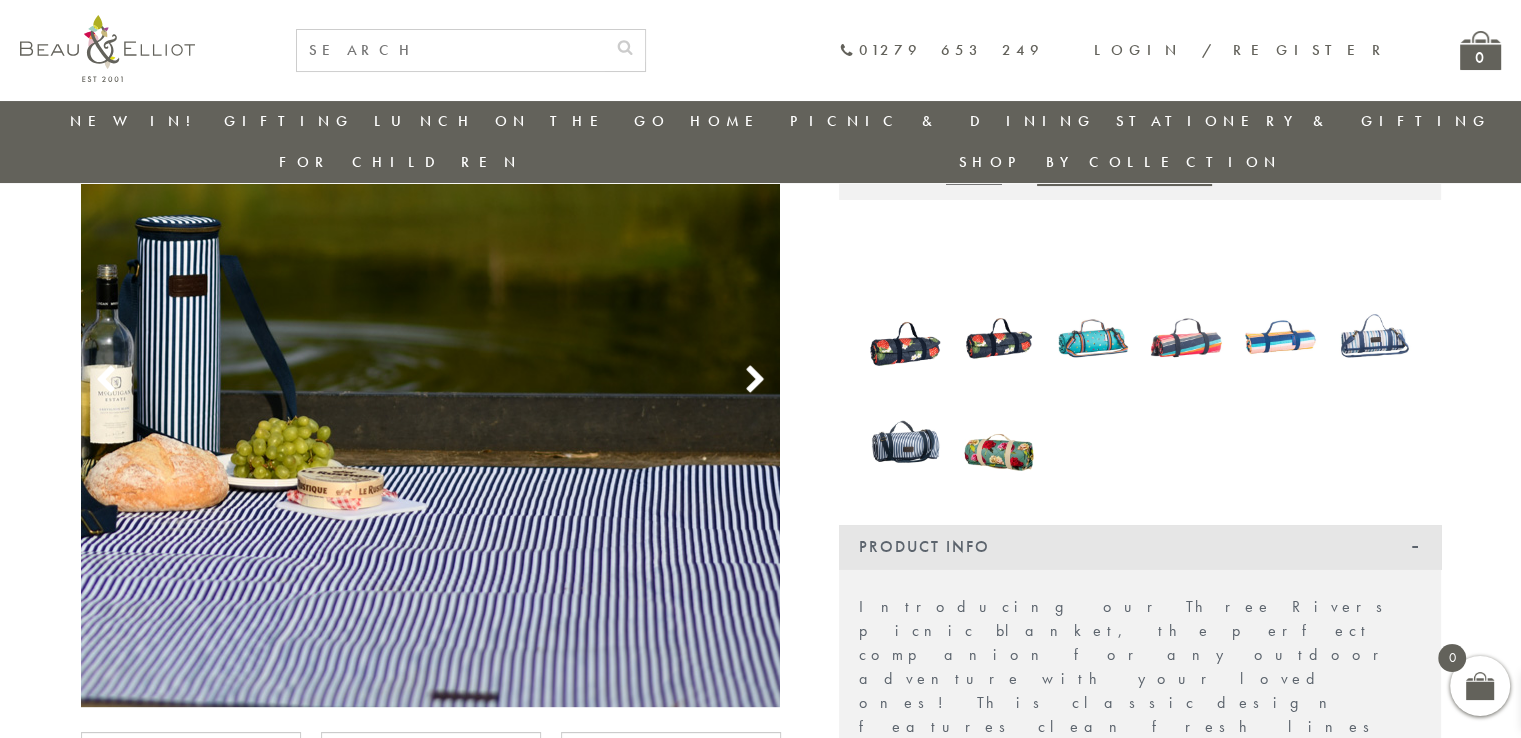 click 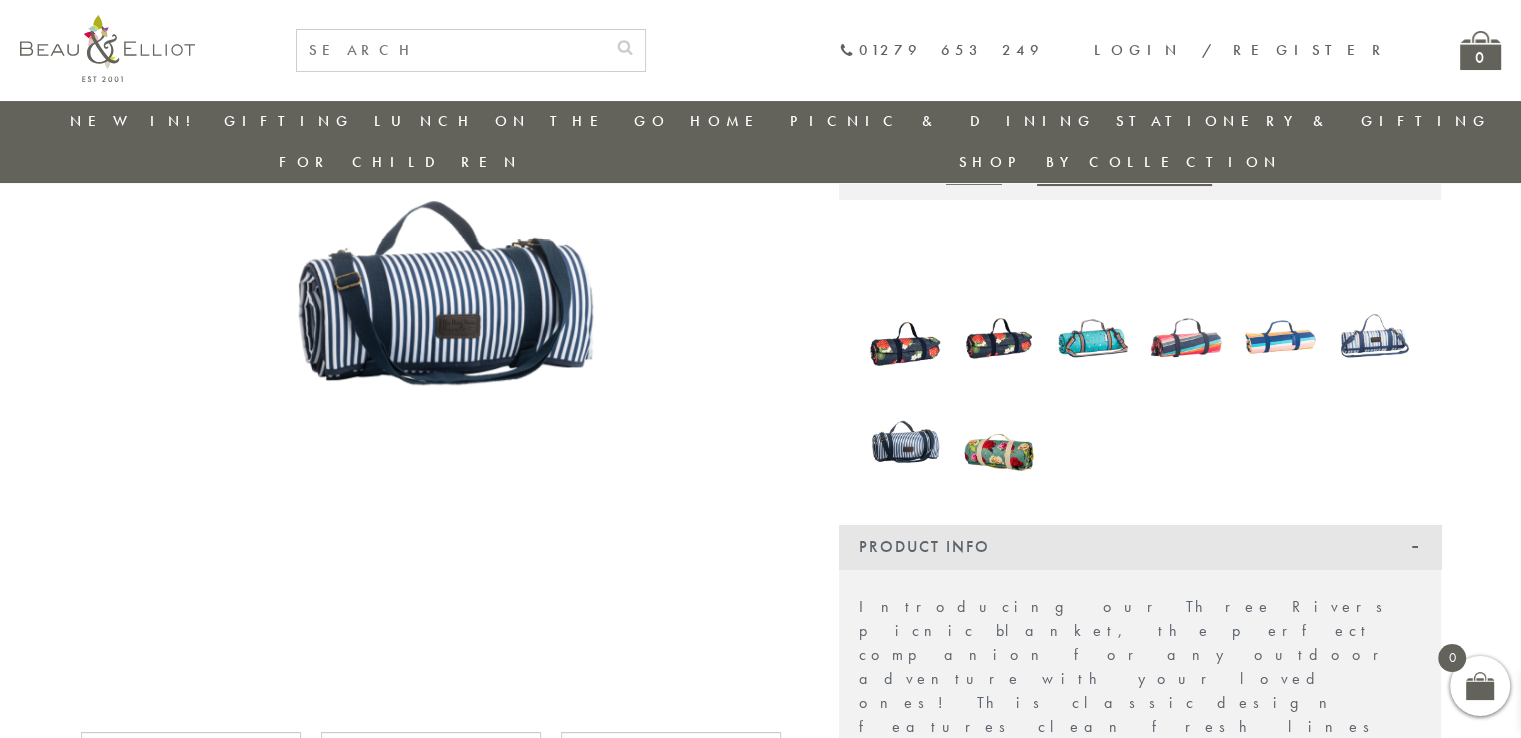 click 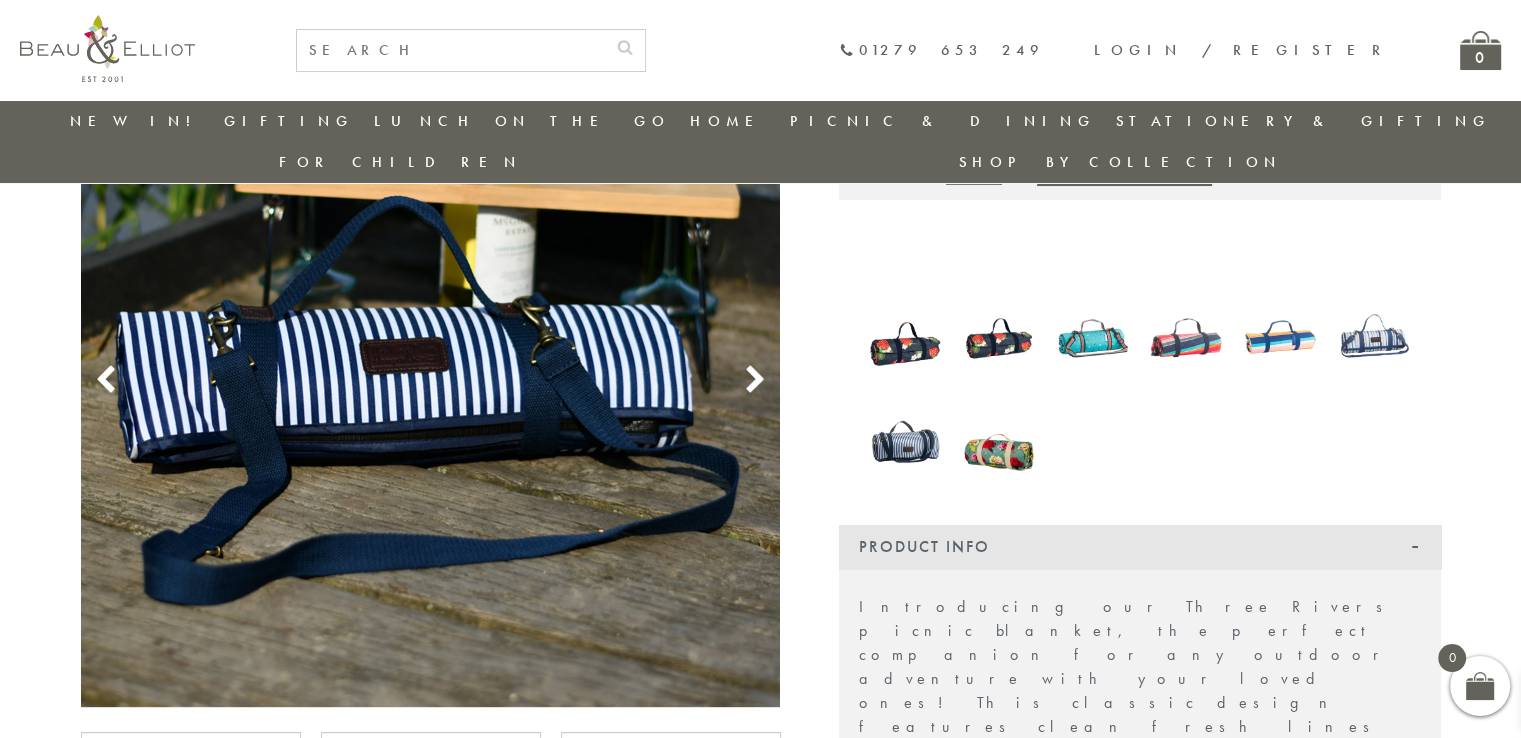 click 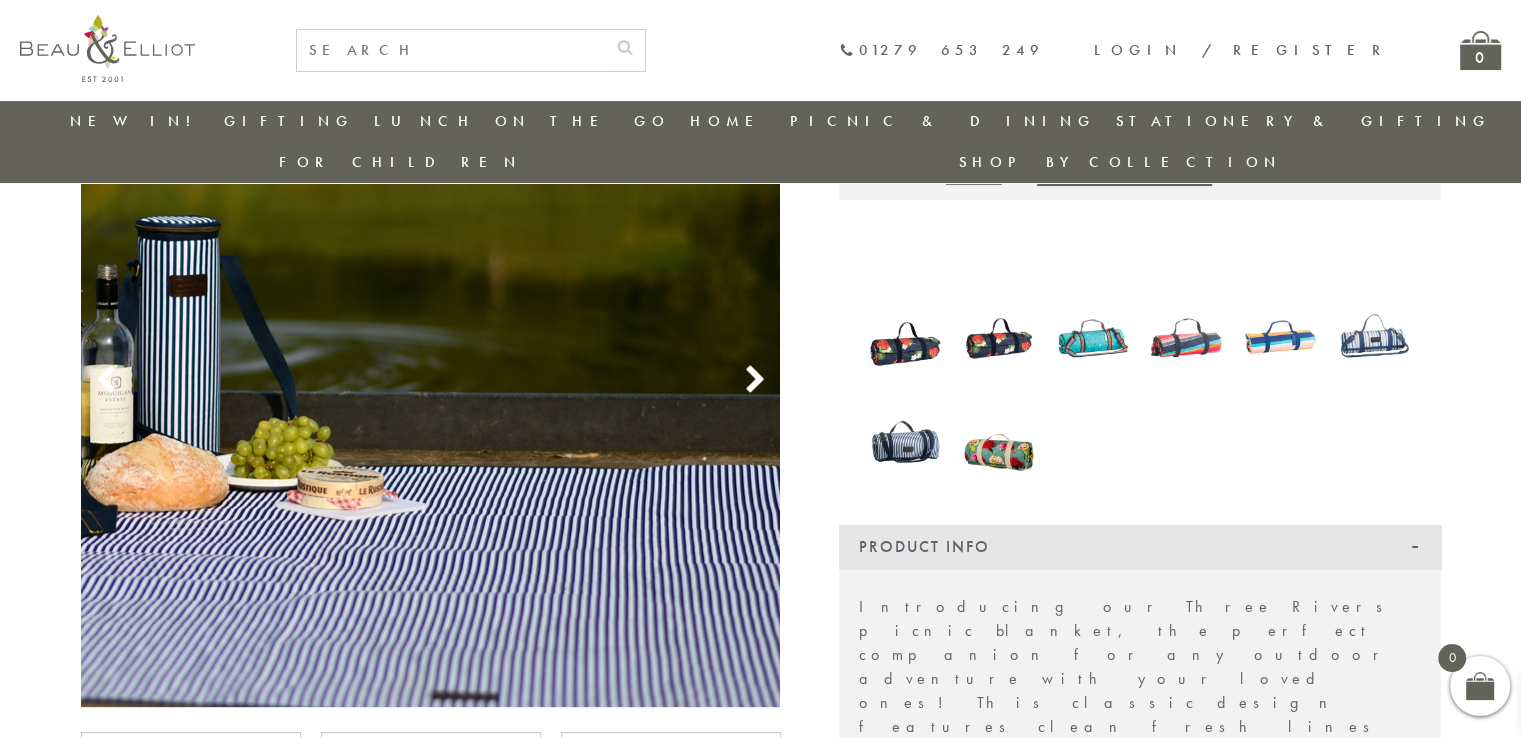 click 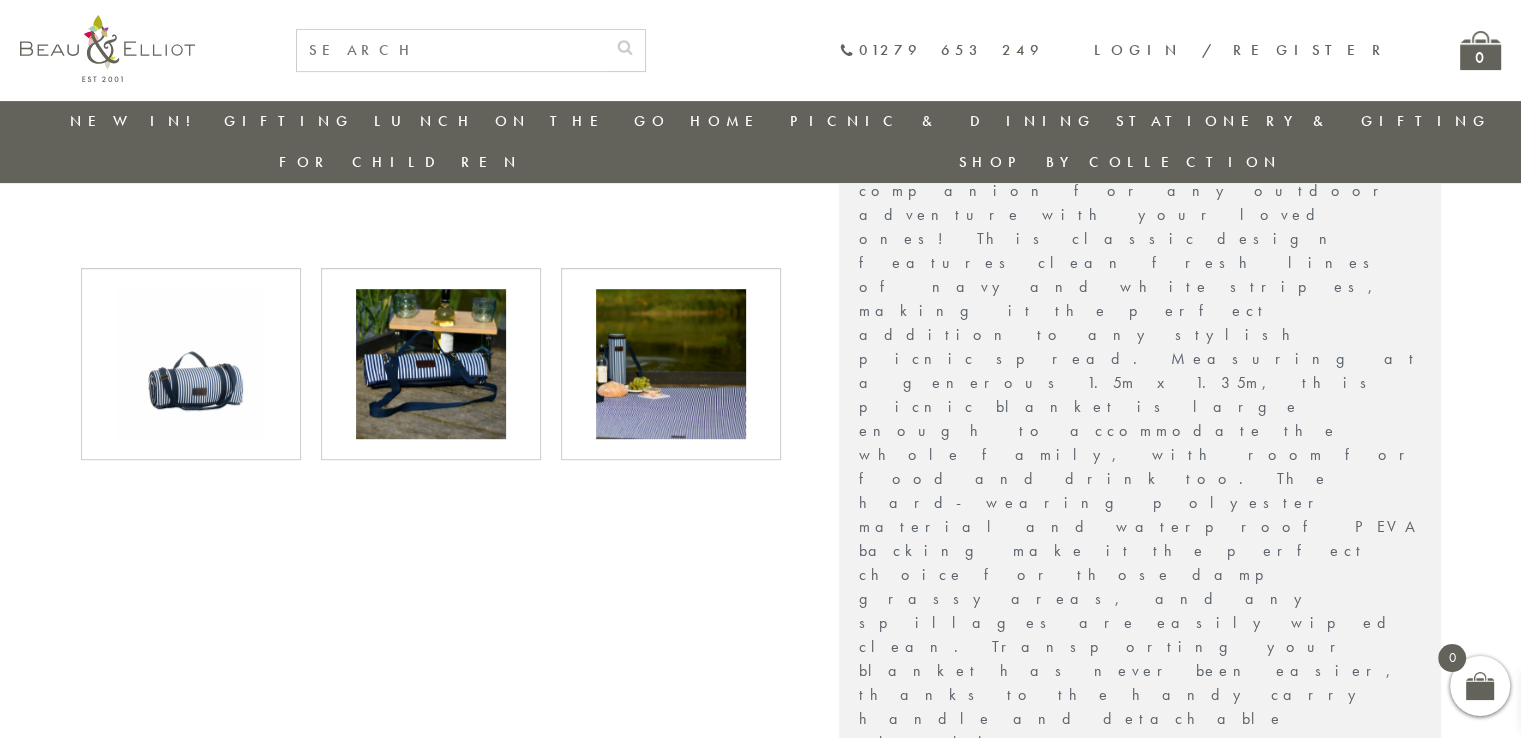 scroll, scrollTop: 0, scrollLeft: 0, axis: both 